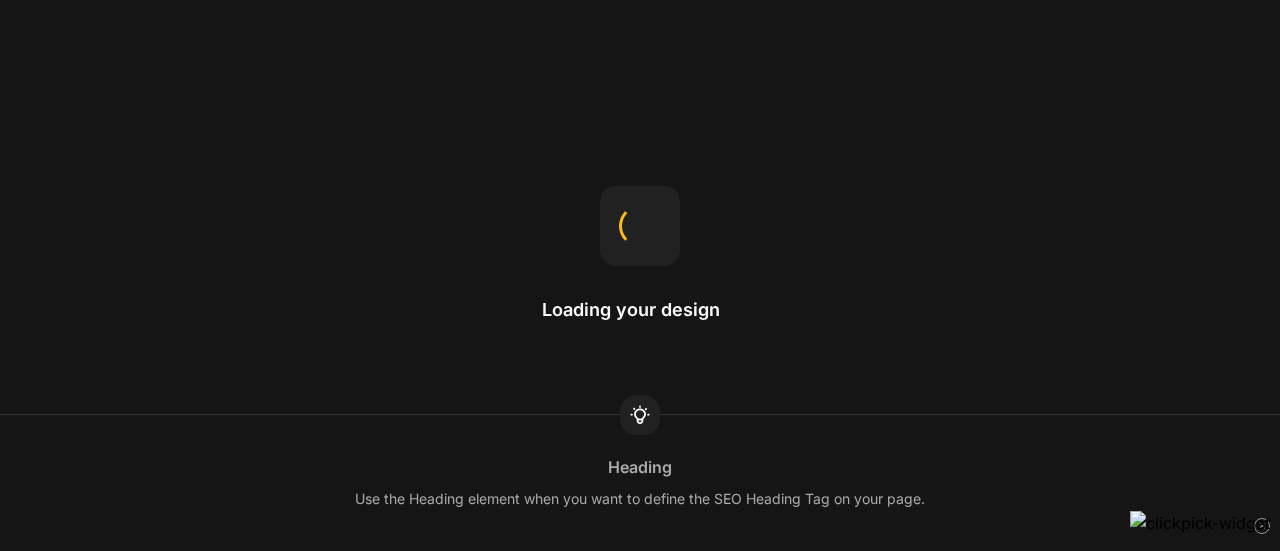 scroll, scrollTop: 0, scrollLeft: 0, axis: both 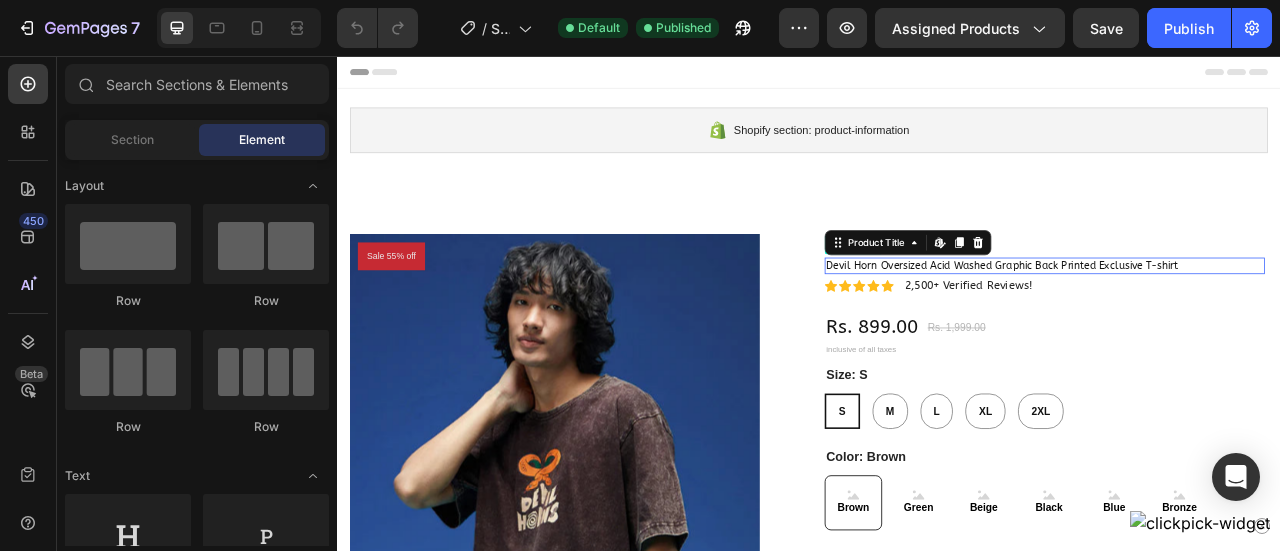 click on "Devil Horn Oversized Acid Washed Graphic Back Printed Exclusive T-shirt" at bounding box center [1237, 322] 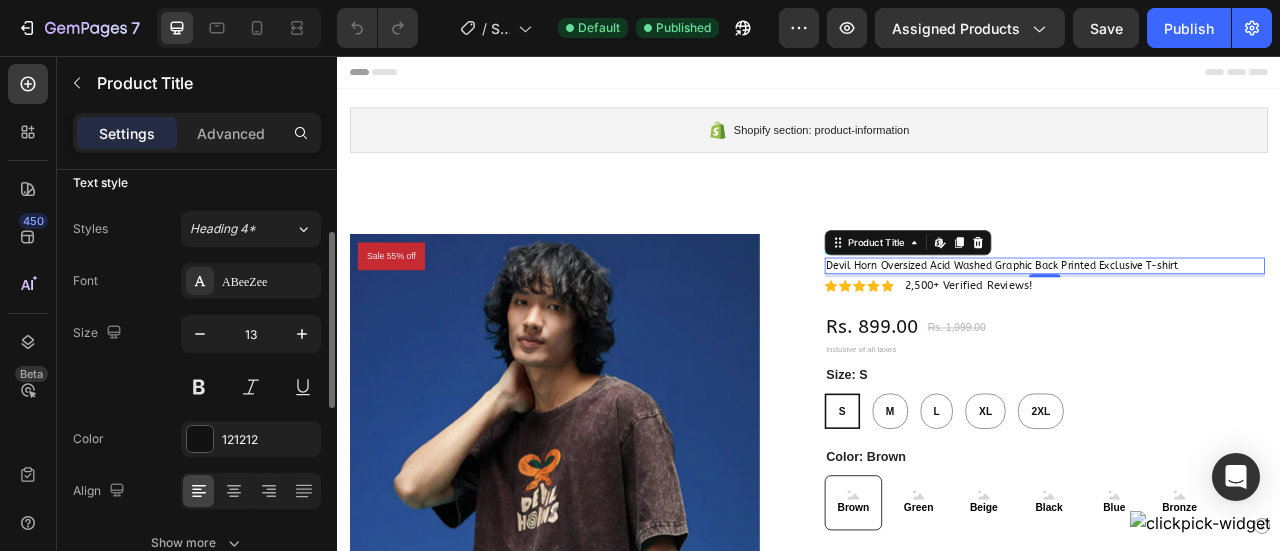 scroll, scrollTop: 150, scrollLeft: 0, axis: vertical 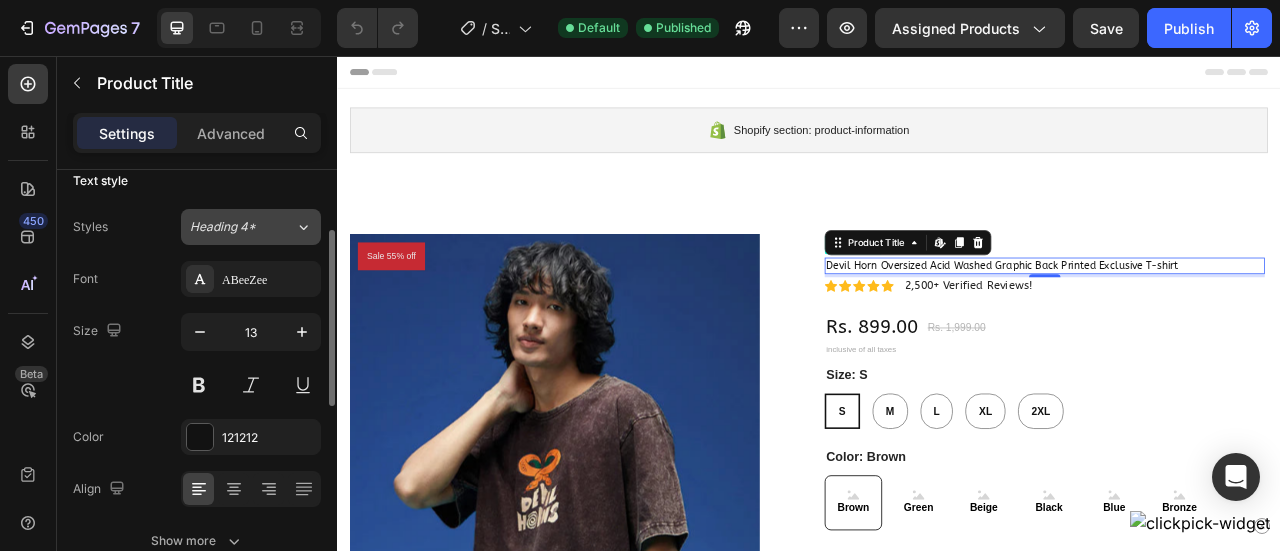 click on "Heading 4*" at bounding box center [242, 227] 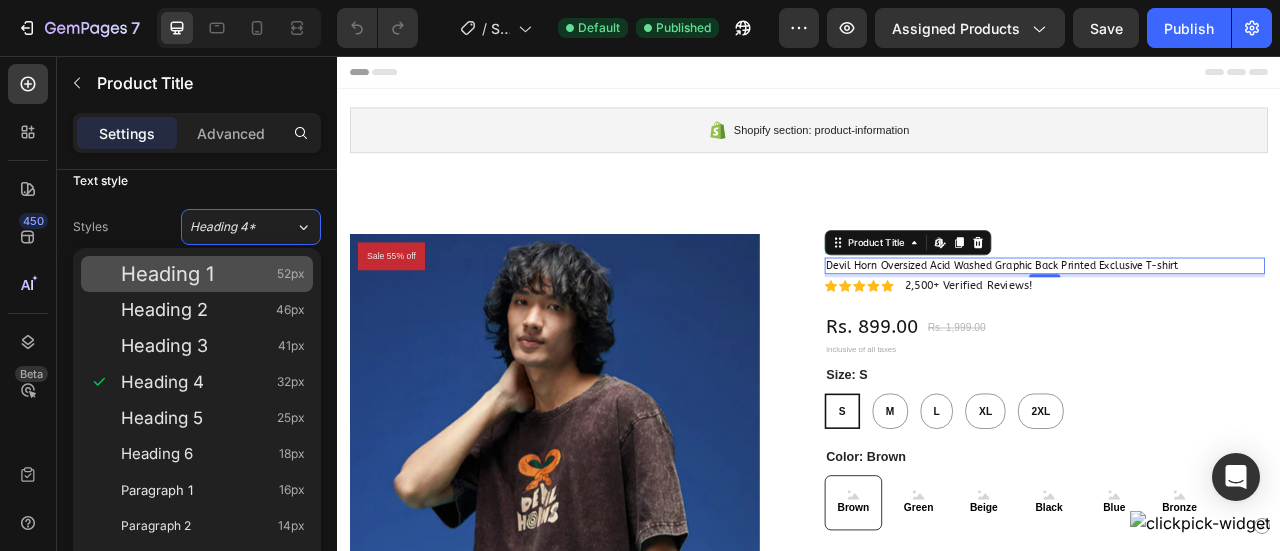 click on "Heading 1" at bounding box center [167, 274] 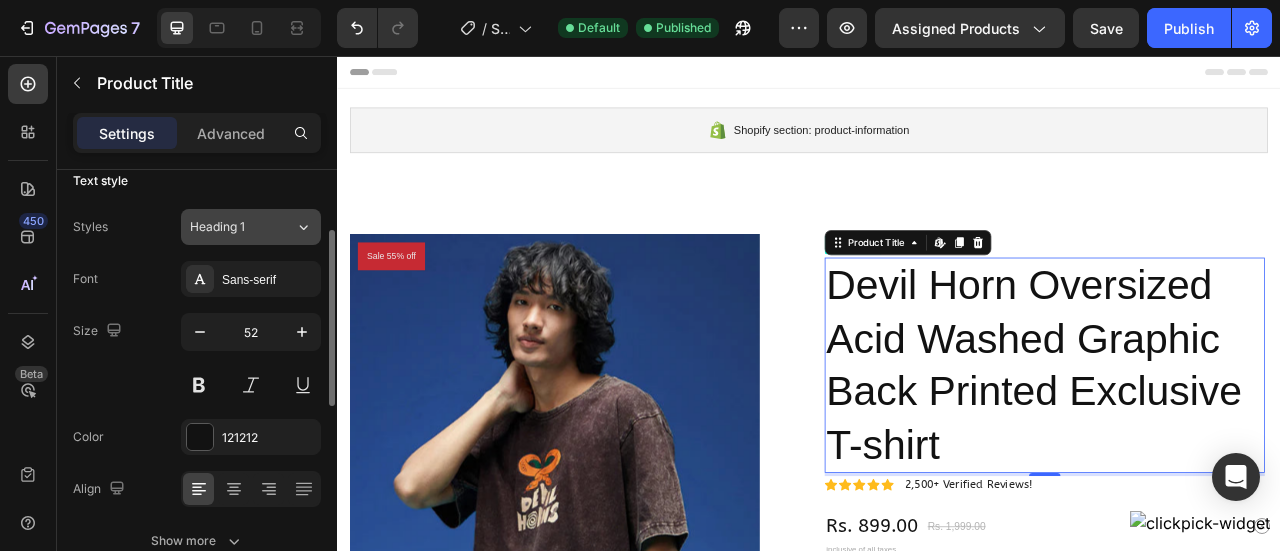 click on "Heading 1" 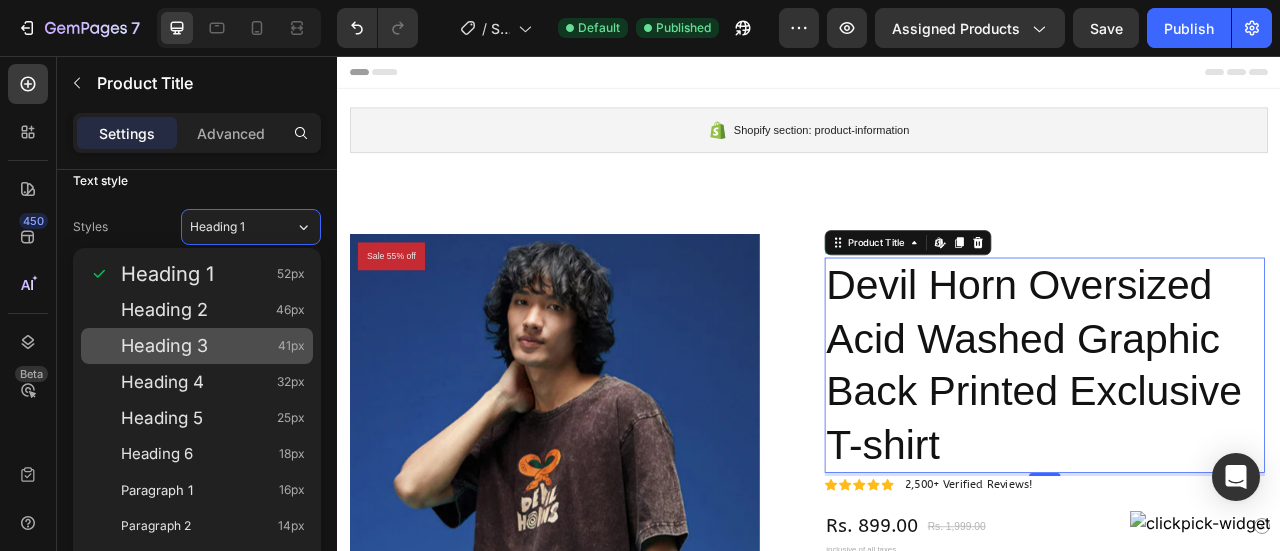 click on "Heading 3 41px" at bounding box center [197, 346] 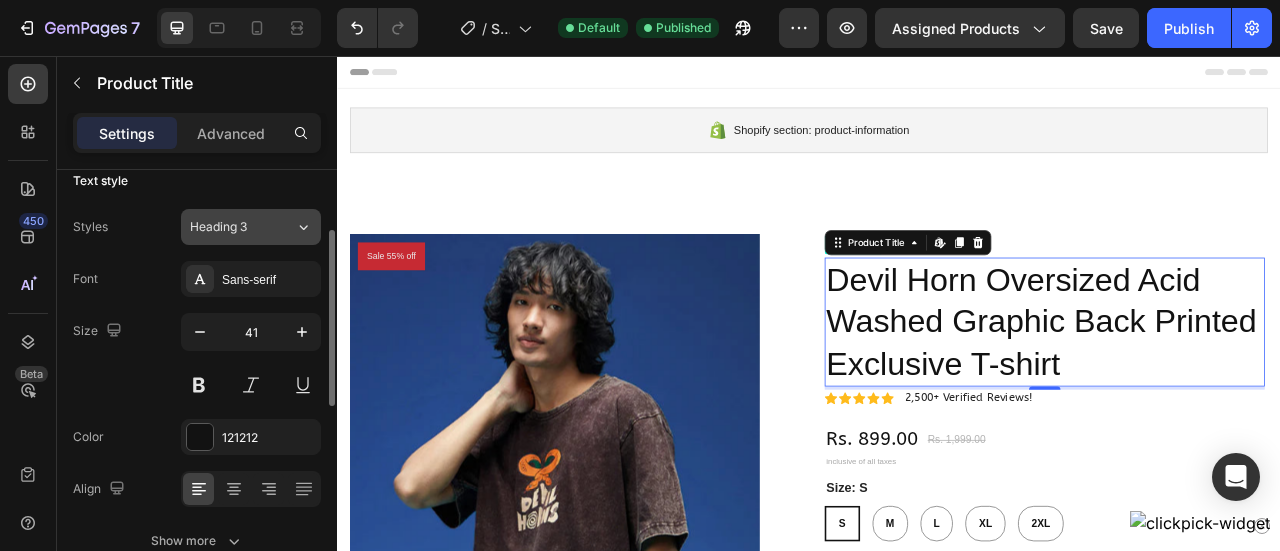 click on "Heading 3" at bounding box center [242, 227] 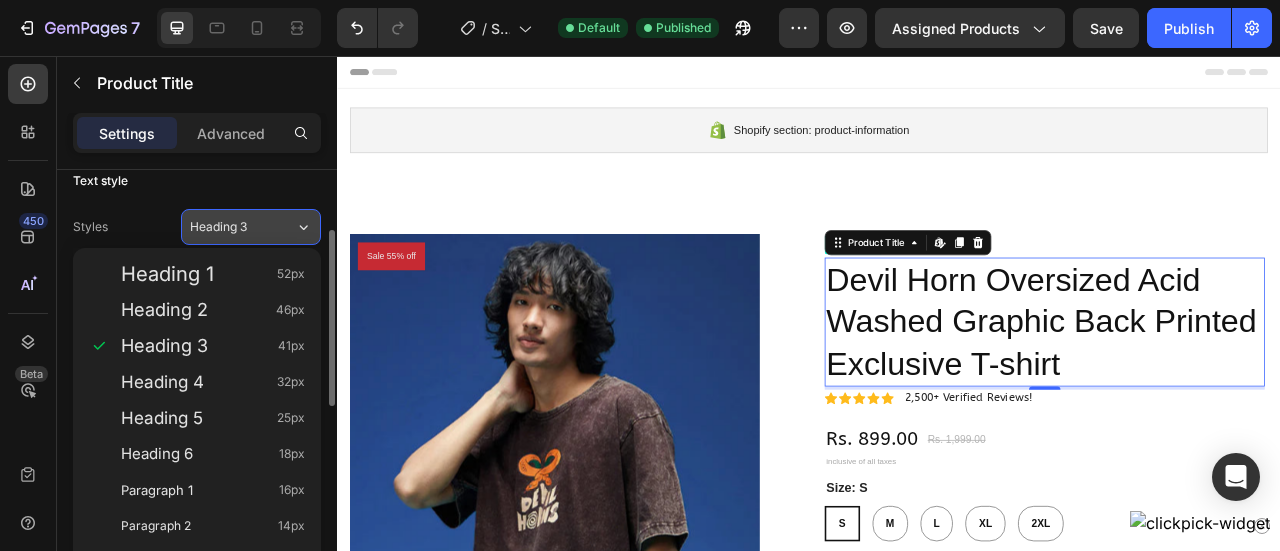 click on "Heading 3" at bounding box center [242, 227] 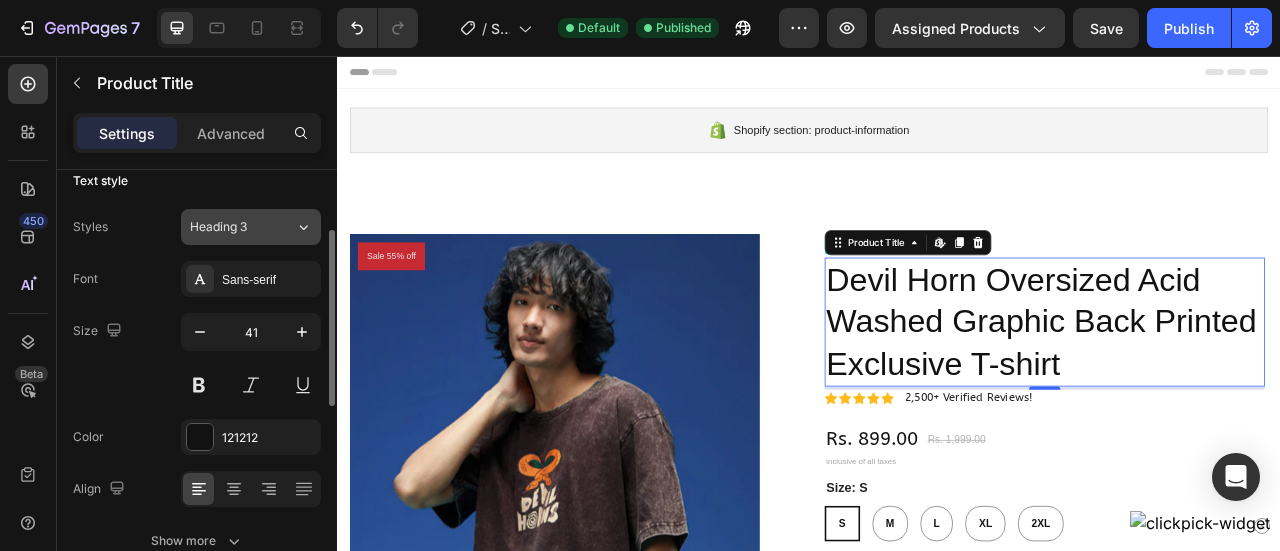 click on "Heading 3" at bounding box center (230, 227) 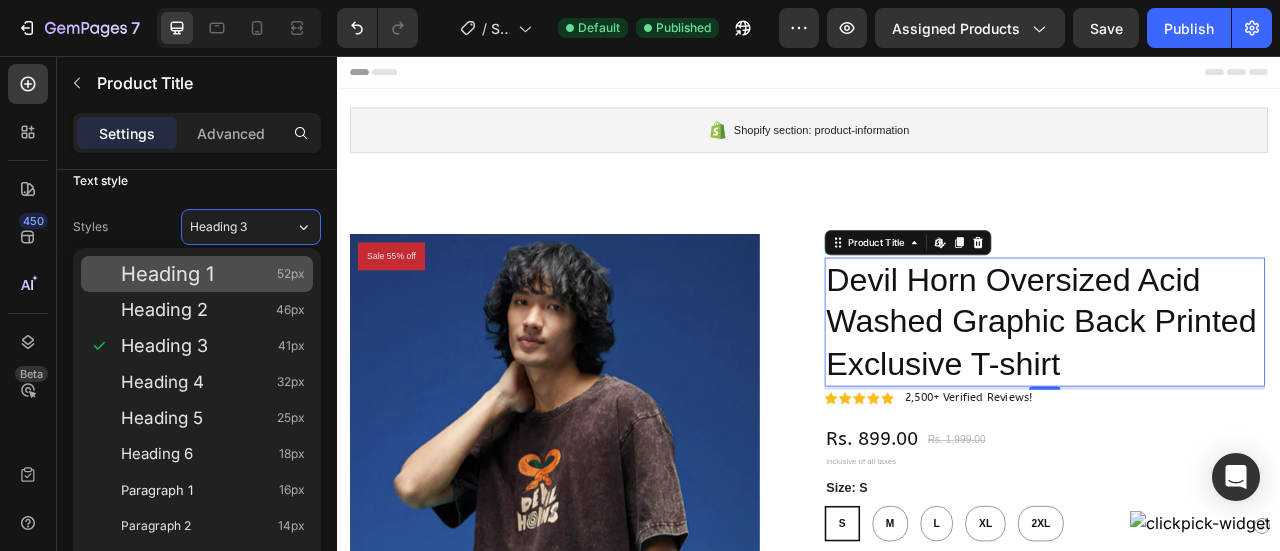 click on "Heading 1" at bounding box center [167, 274] 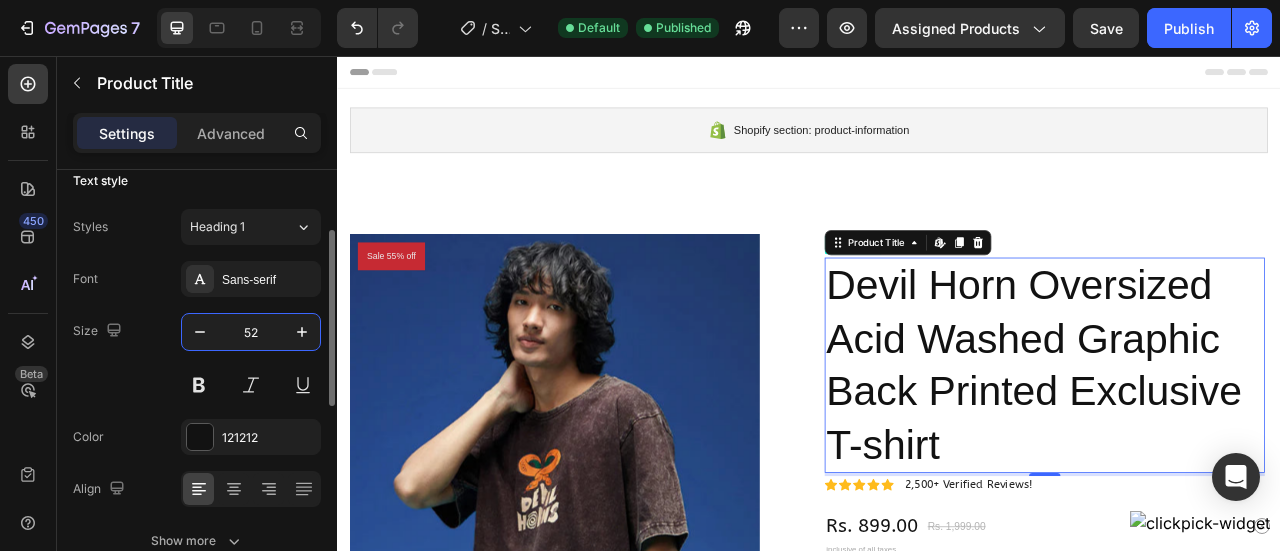 click on "52" at bounding box center (251, 332) 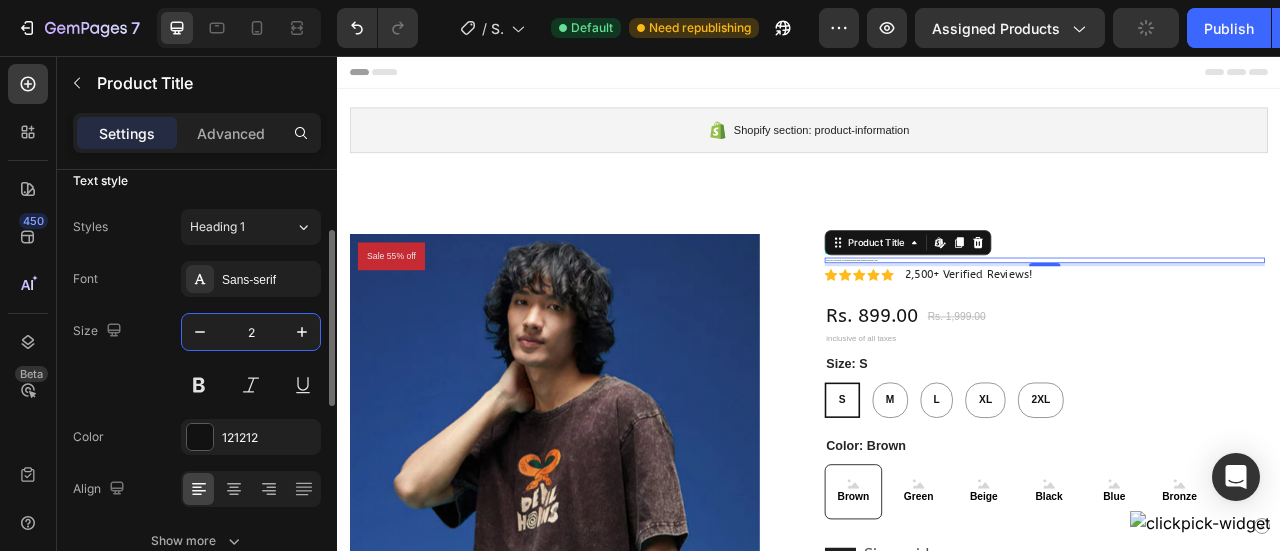 type on "26" 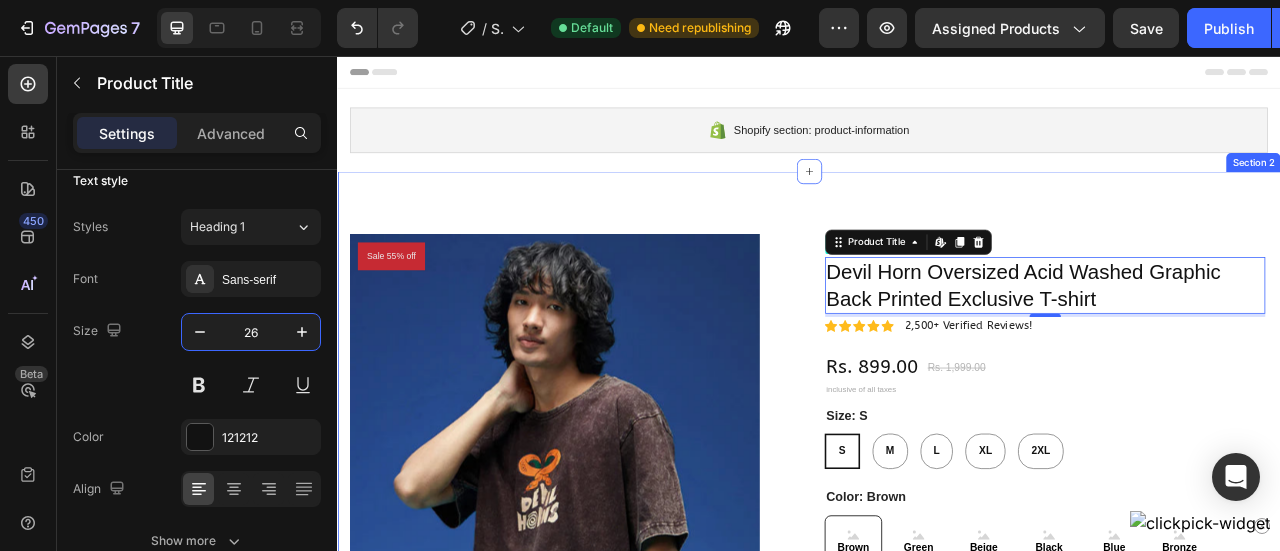 click on "Sale 55% off Product Badge Product Images 55% off Product Badge Devil Horn Oversized Acid Washed Graphic Back Printed Exclusive T-shirt Product Title   Edit content in Shopify 4 Icon Icon Icon Icon Icon Icon List 2,500+ Verified Reviews! Text Block Row Rs. 899.00 Product Price Product Price Rs. 1,999.00 Product Price Product Price 55% off Product Badge Row inclusive of all taxes Text Block Size: S S S S M M M L L L XL XL XL 2XL 2XL 2XL Color: Brown Brown Brown Brown Green Green Green Beige Beige Beige Black Black Black Blue Blue Blue Bronze Bronze Bronze Product Variants & Swatches
Icon Size guide Text Block Row
1
Product Quantity Row Add to cart Add to Cart
Icon Secure Payments Text Block Row Row Image Additional Prepaid Discount Available at Checkout Text Block Row Row
Product Description
Shipping Info
7 Days Returns & Exchange Accordion Key highlights Heading Row Design Text block Graphic Print Text block Fit" at bounding box center (937, 915) 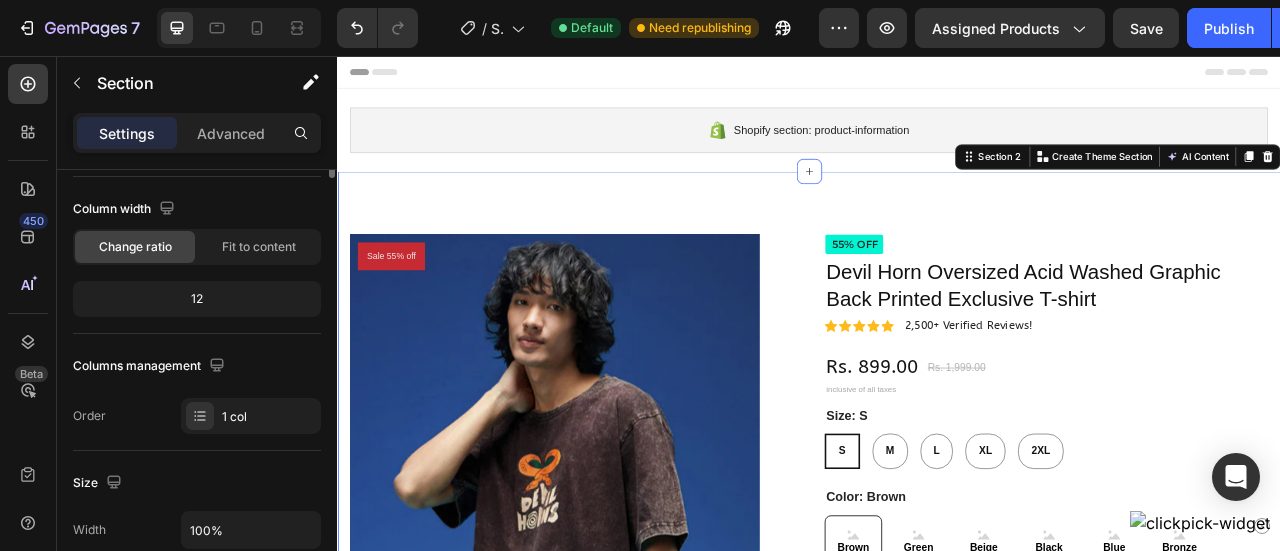 scroll, scrollTop: 0, scrollLeft: 0, axis: both 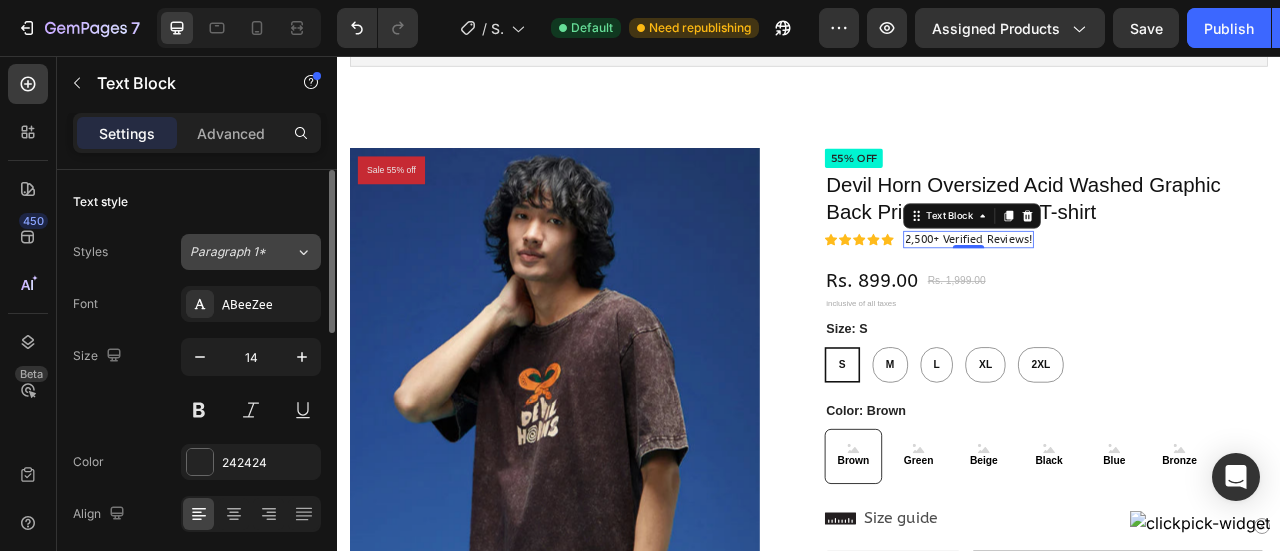 click 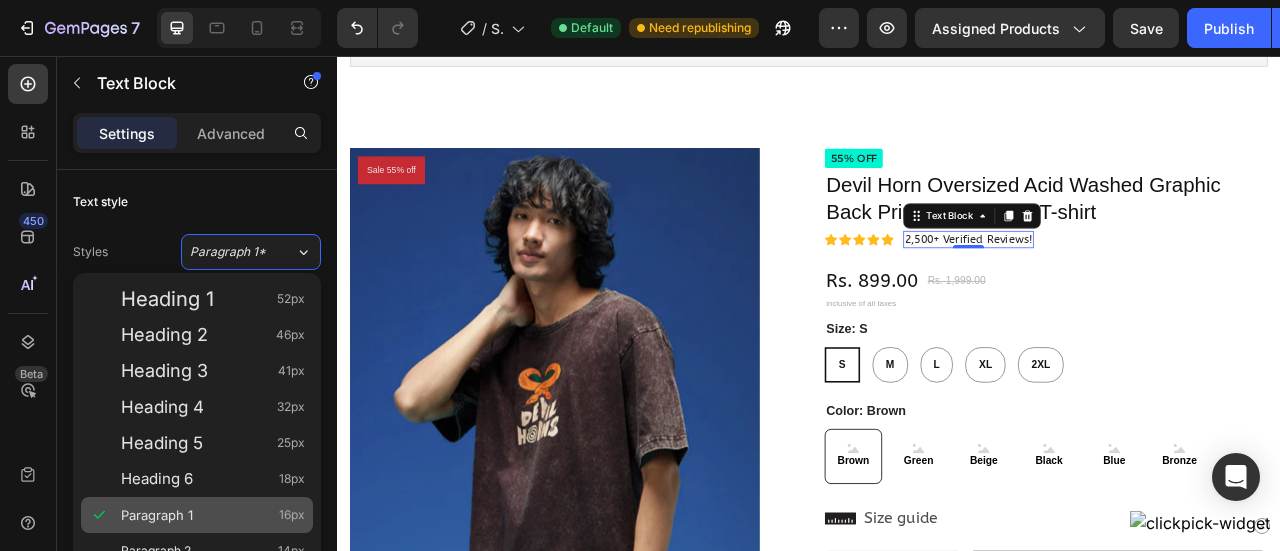 click on "Paragraph 1" at bounding box center [157, 515] 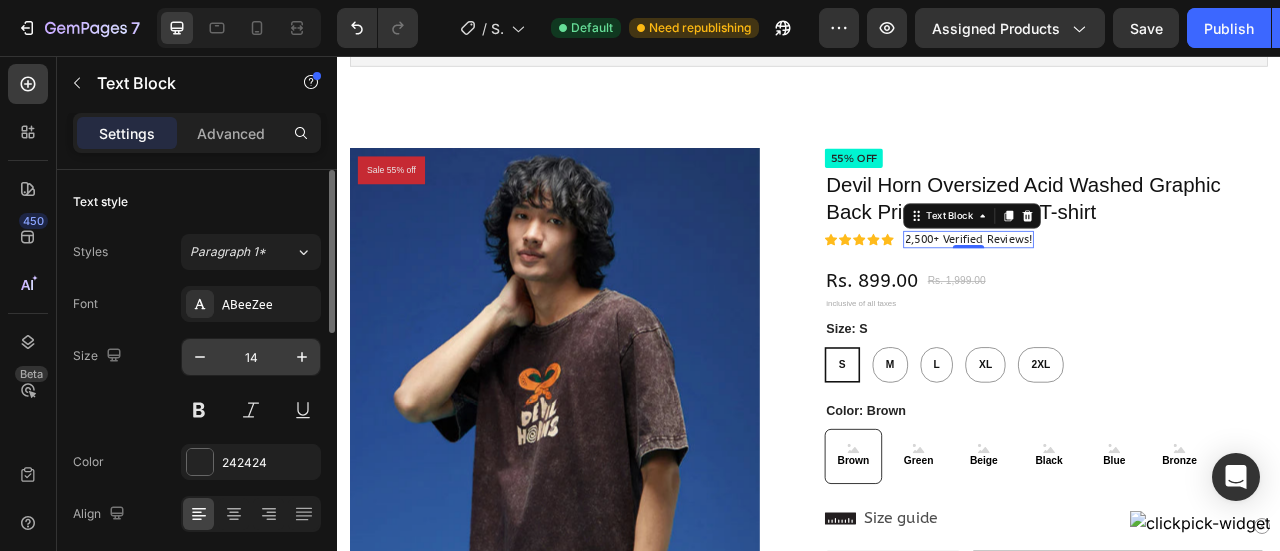 click on "14" at bounding box center (251, 357) 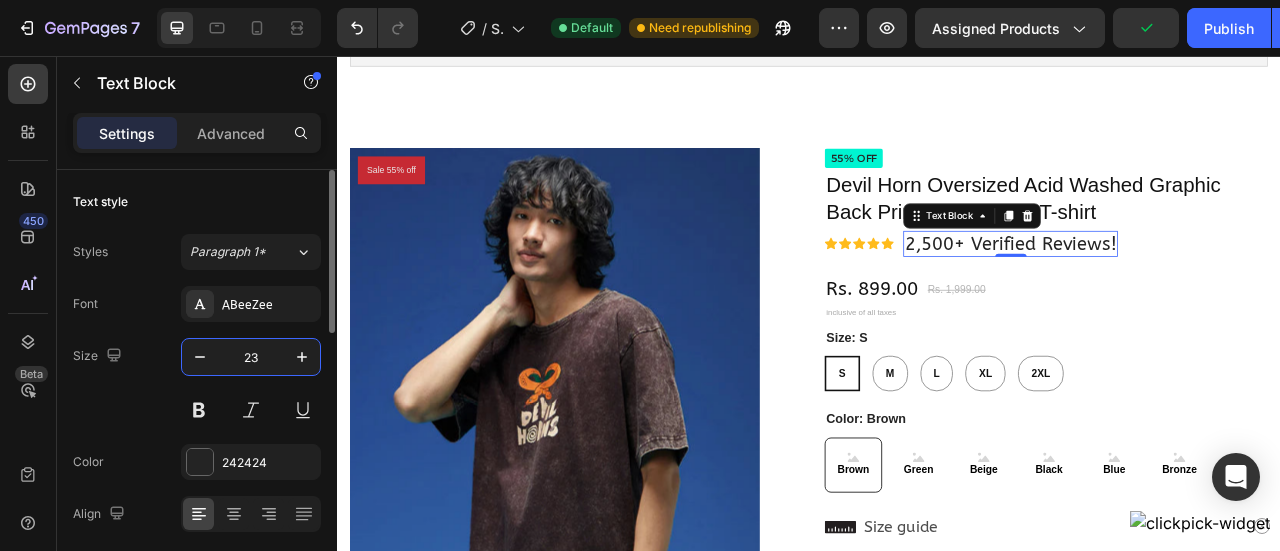 click on "23" at bounding box center [251, 357] 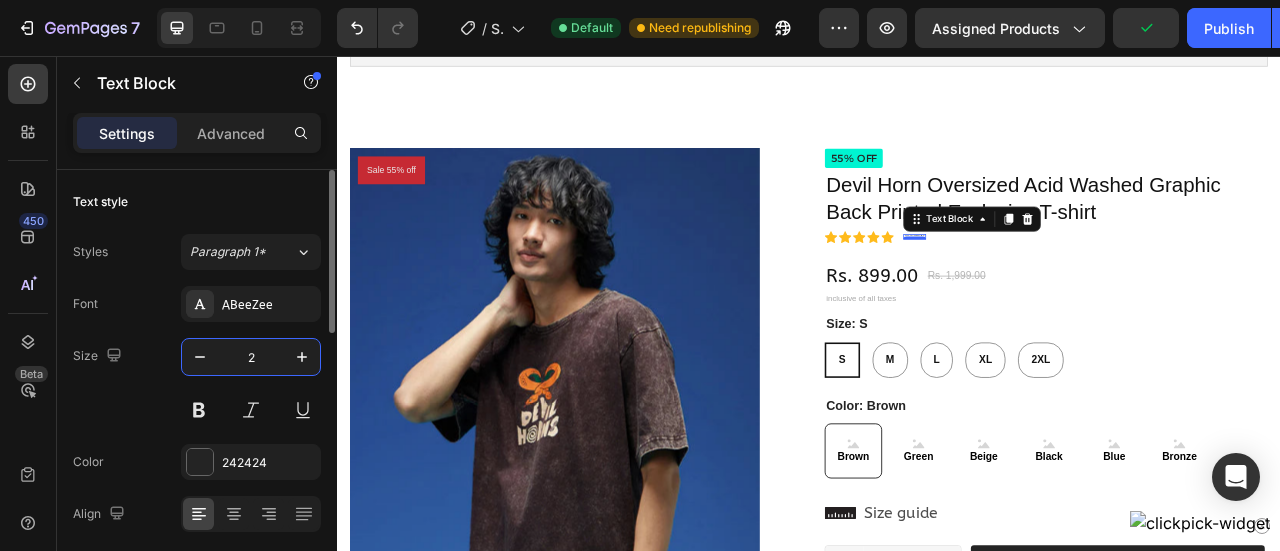 type on "21" 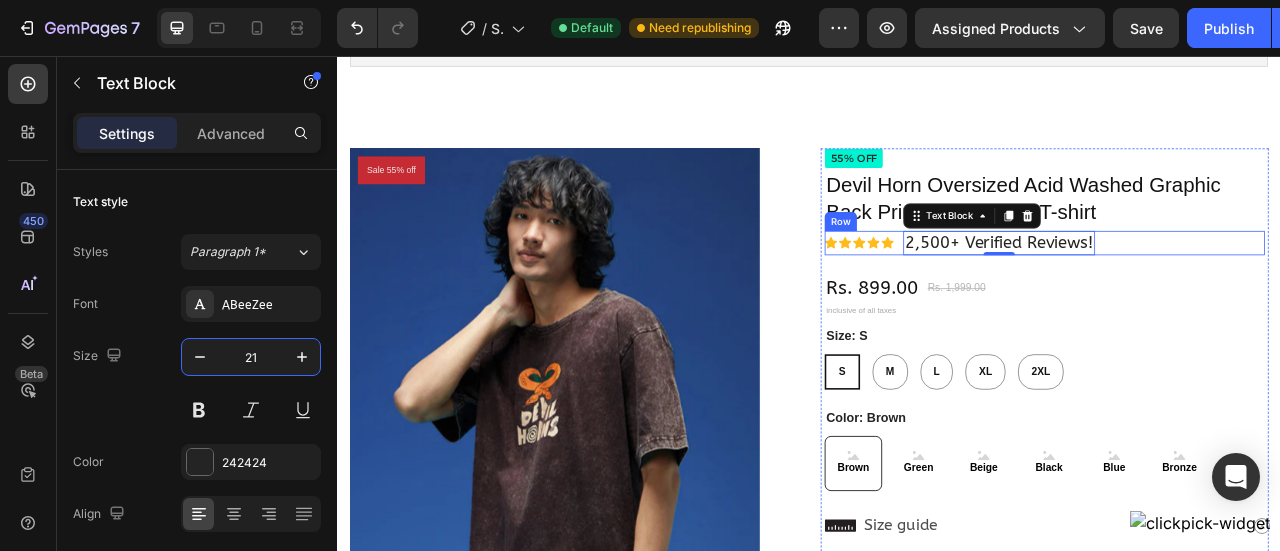 click on "Icon Icon Icon Icon Icon Icon List" at bounding box center (1001, 293) 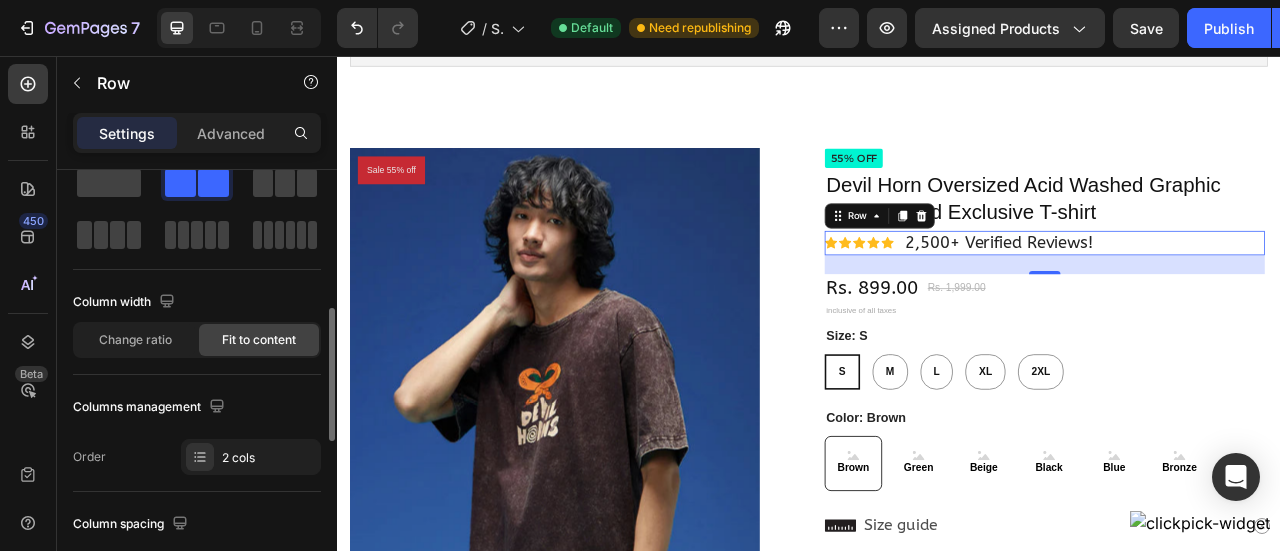 scroll, scrollTop: 0, scrollLeft: 0, axis: both 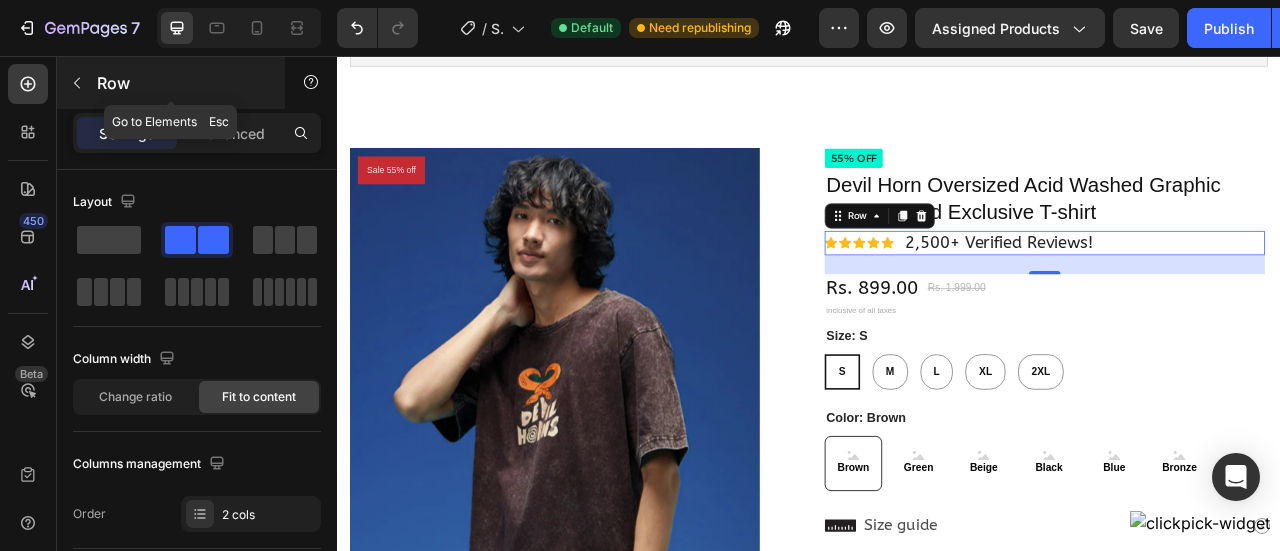 click 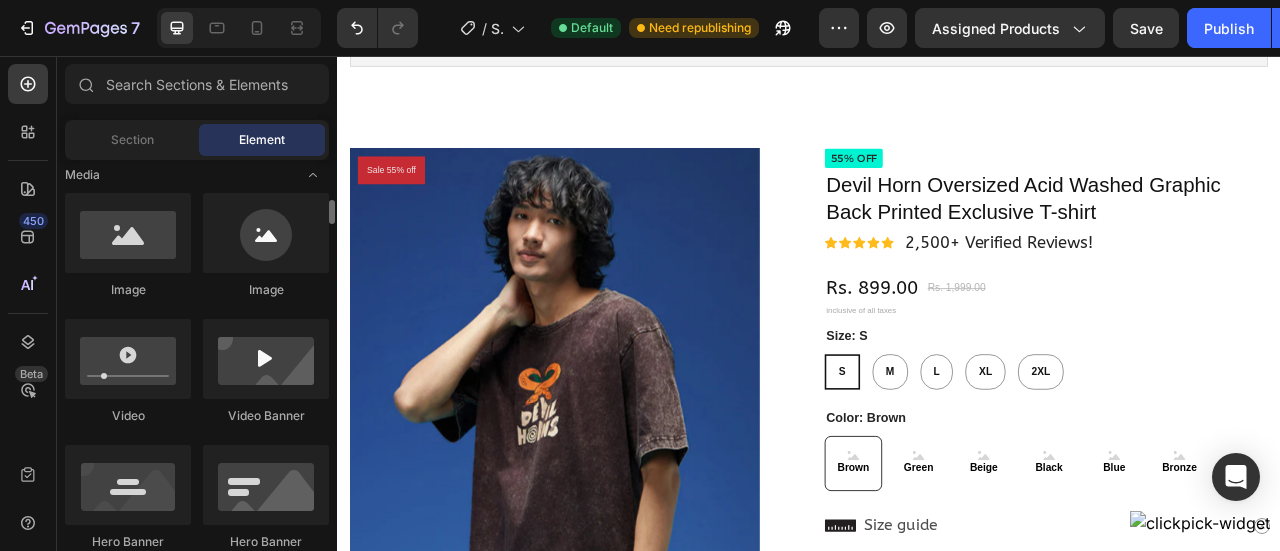 scroll, scrollTop: 644, scrollLeft: 0, axis: vertical 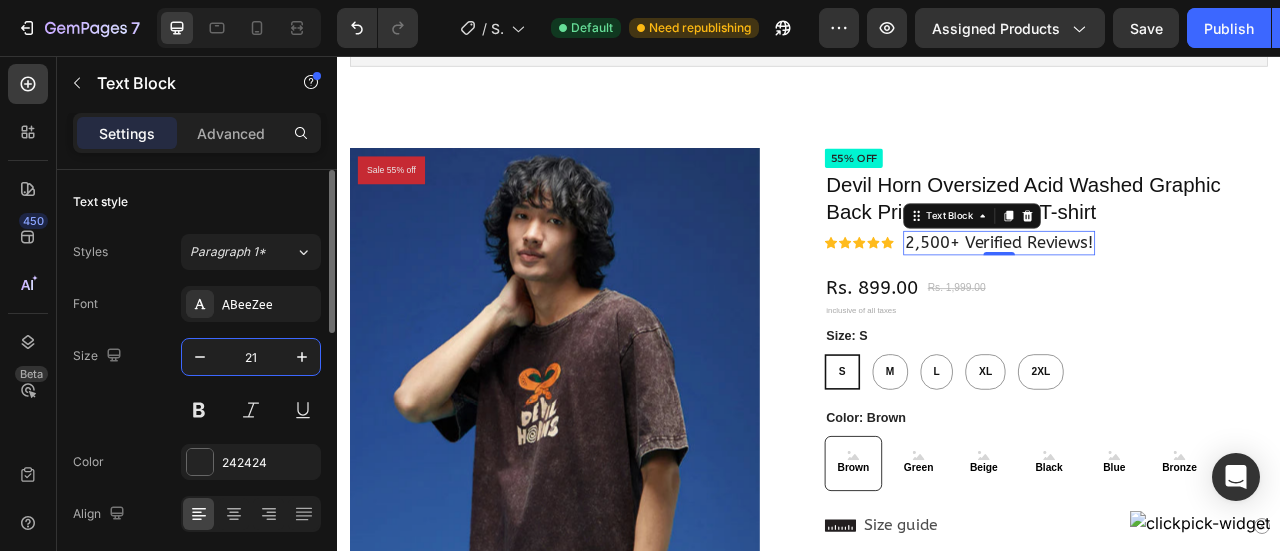 click on "21" at bounding box center (251, 357) 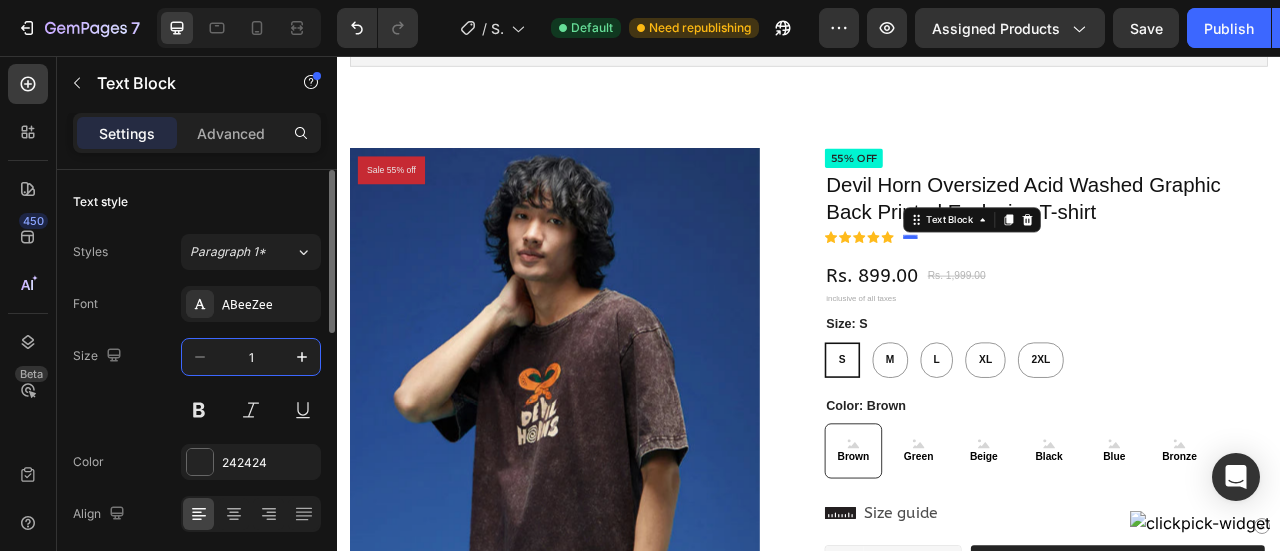 type on "18" 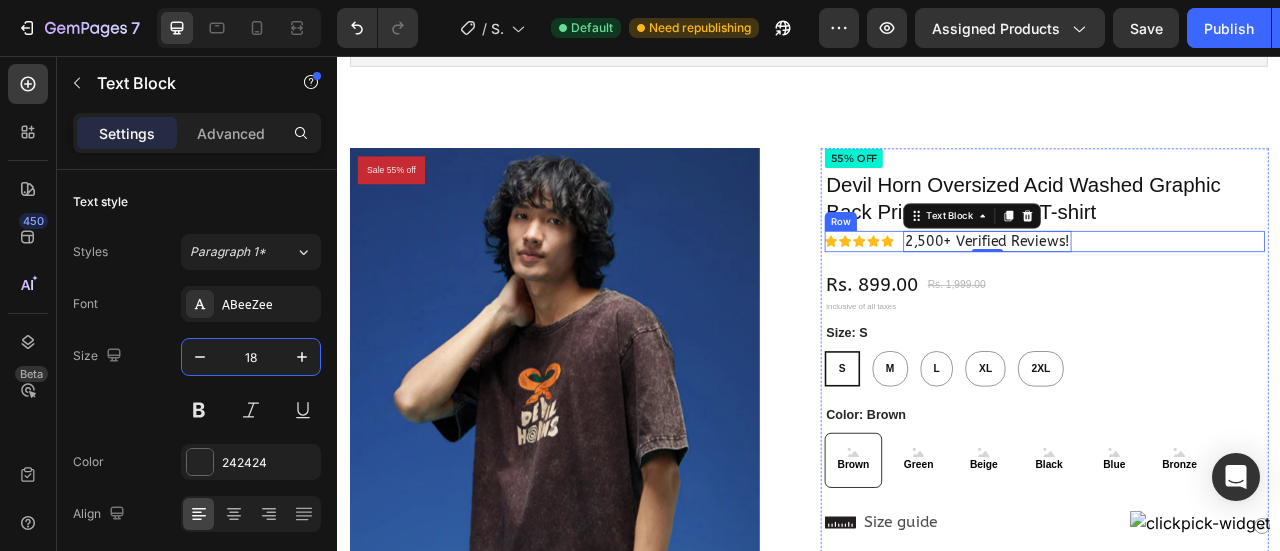 click on "Icon Icon Icon Icon Icon Icon List" at bounding box center [1001, 291] 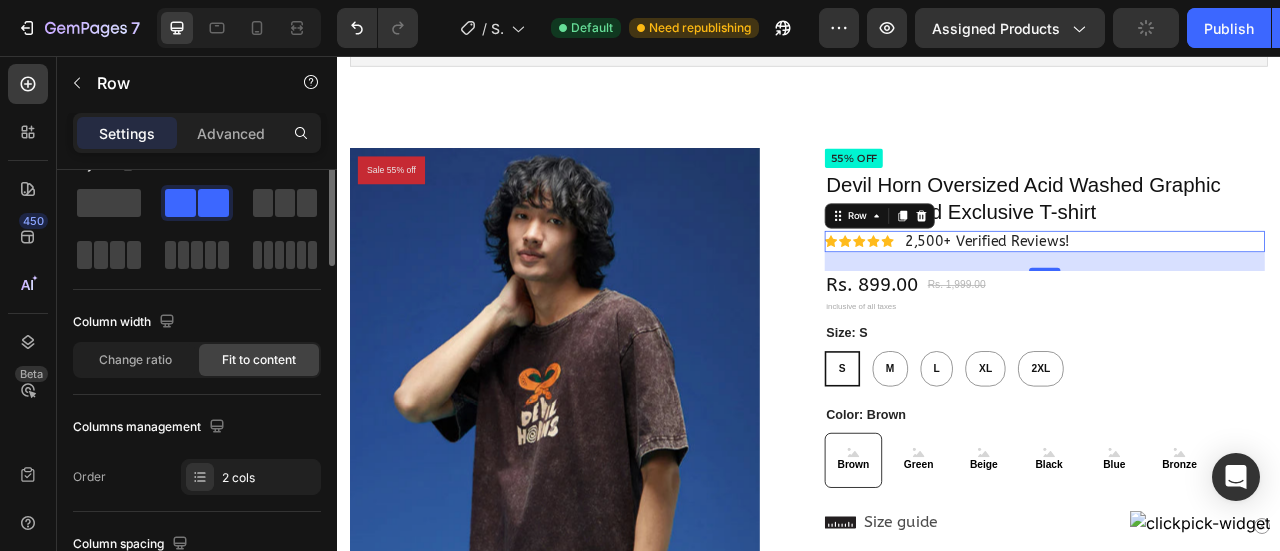 scroll, scrollTop: 0, scrollLeft: 0, axis: both 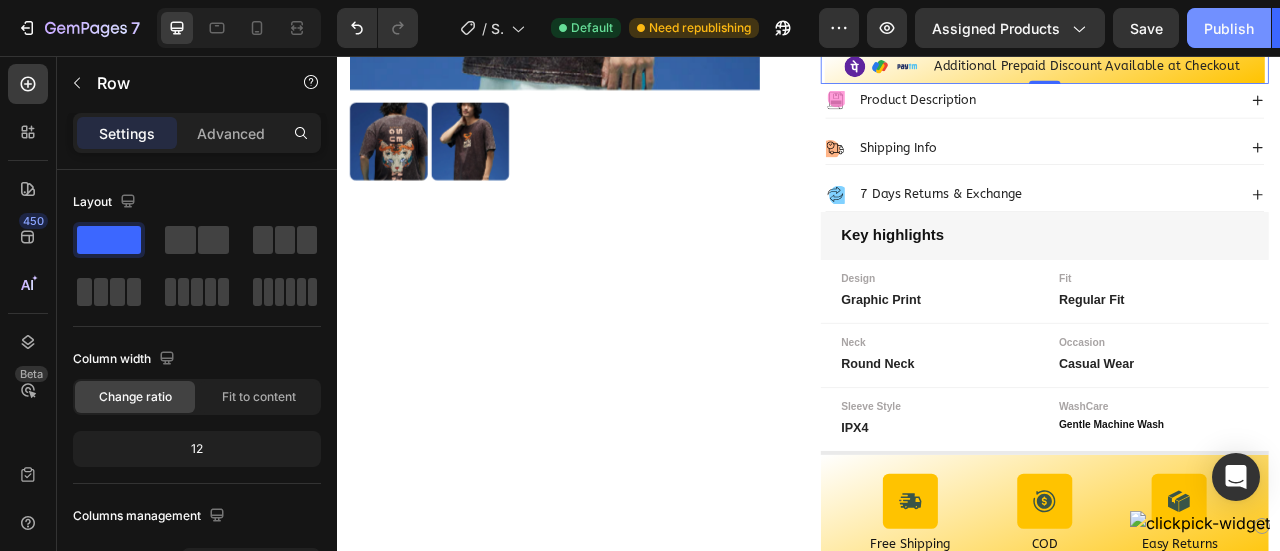 click on "Publish" 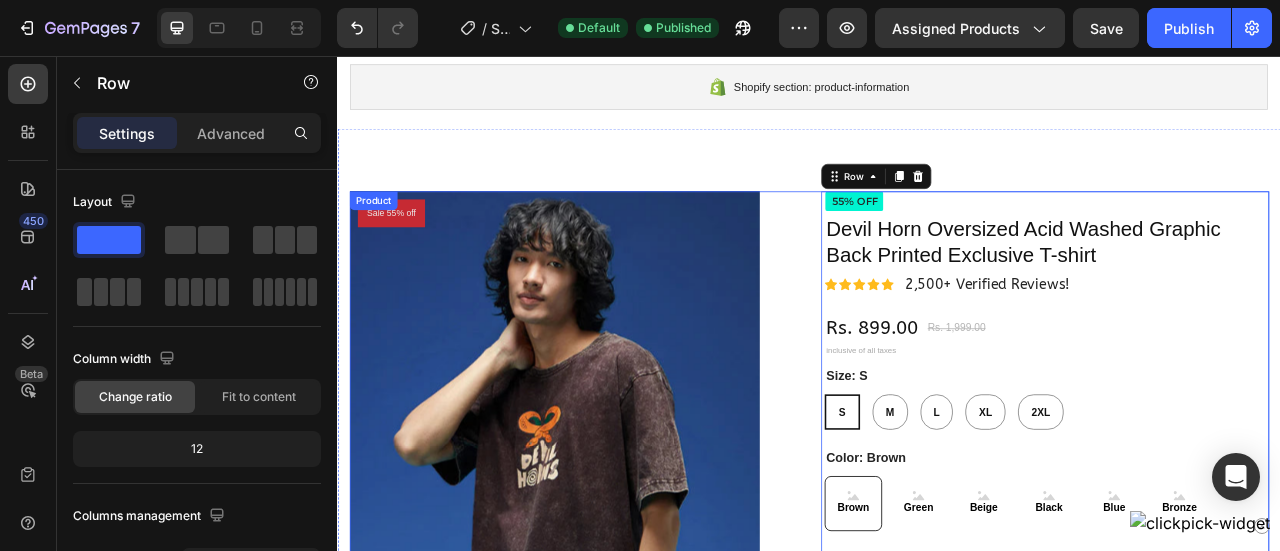 scroll, scrollTop: 54, scrollLeft: 0, axis: vertical 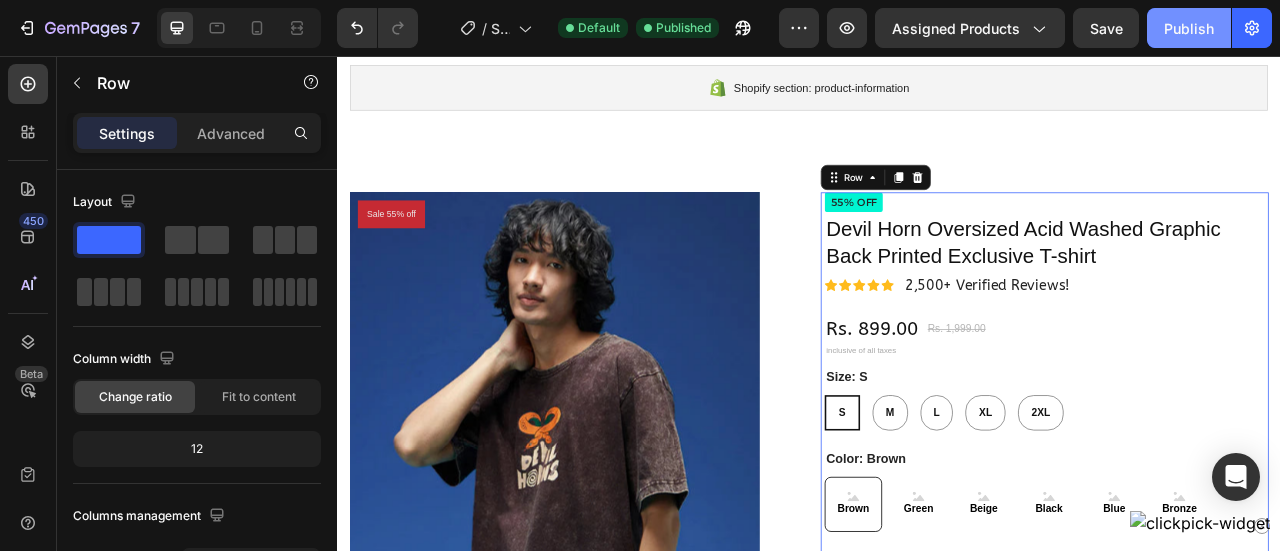 click on "Publish" 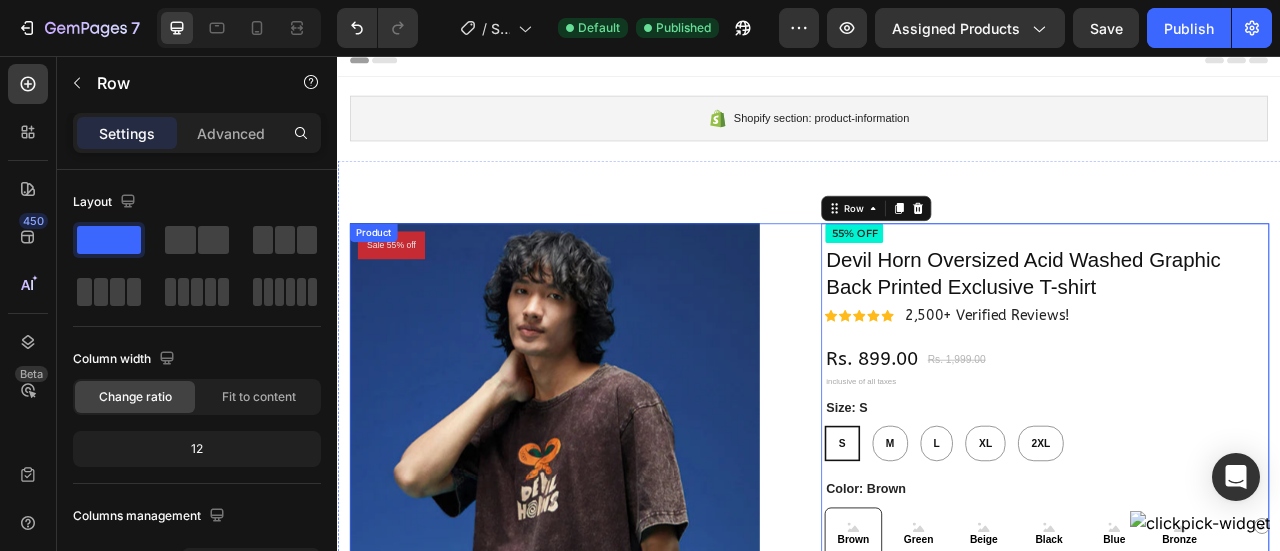 scroll, scrollTop: 0, scrollLeft: 0, axis: both 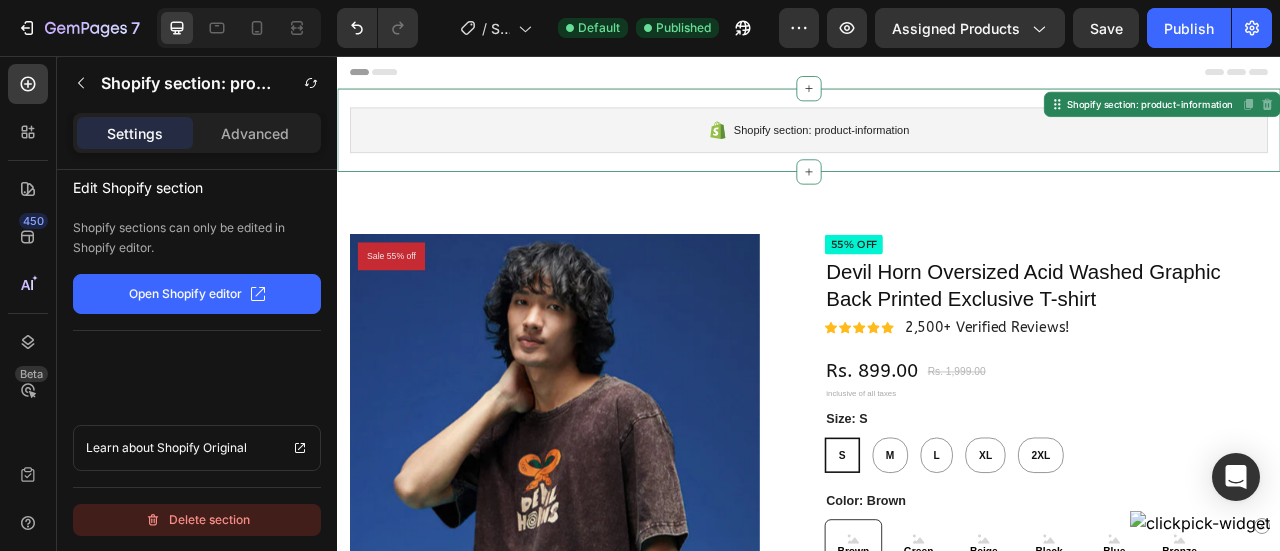 click on "Delete section" at bounding box center (197, 520) 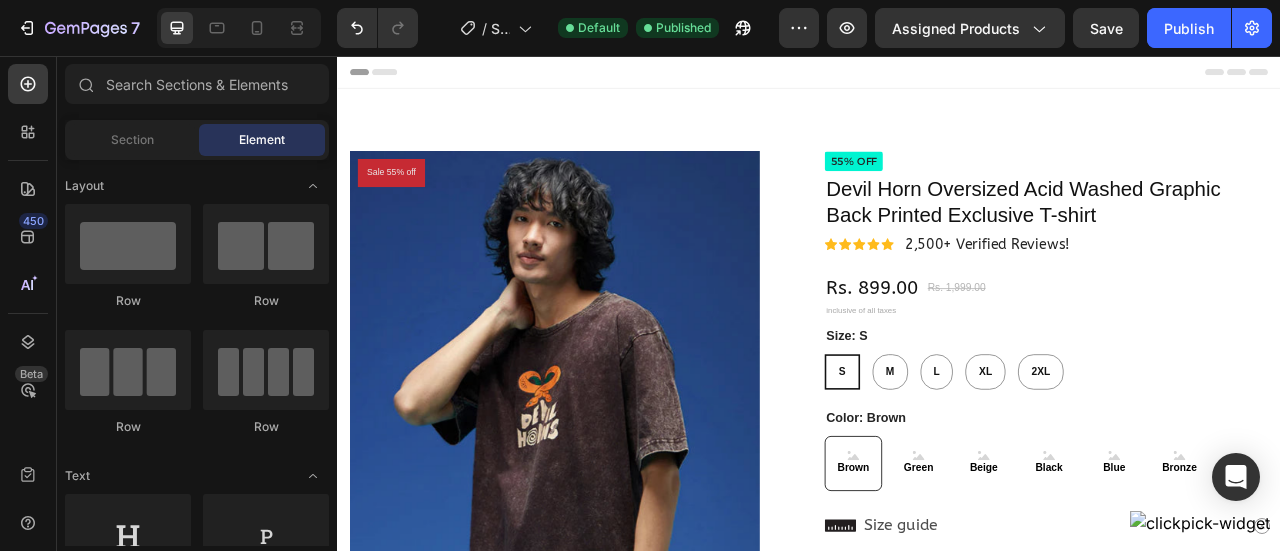 scroll, scrollTop: 644, scrollLeft: 0, axis: vertical 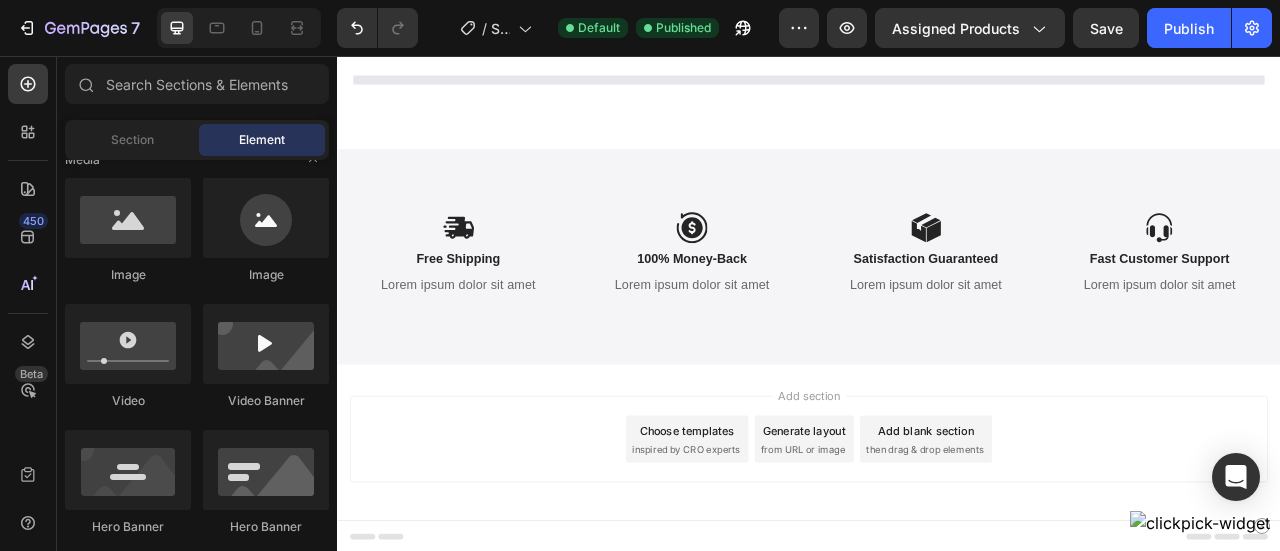 click on "Add section Choose templates inspired by CRO experts Generate layout from URL or image Add blank section then drag & drop elements" at bounding box center (937, 547) 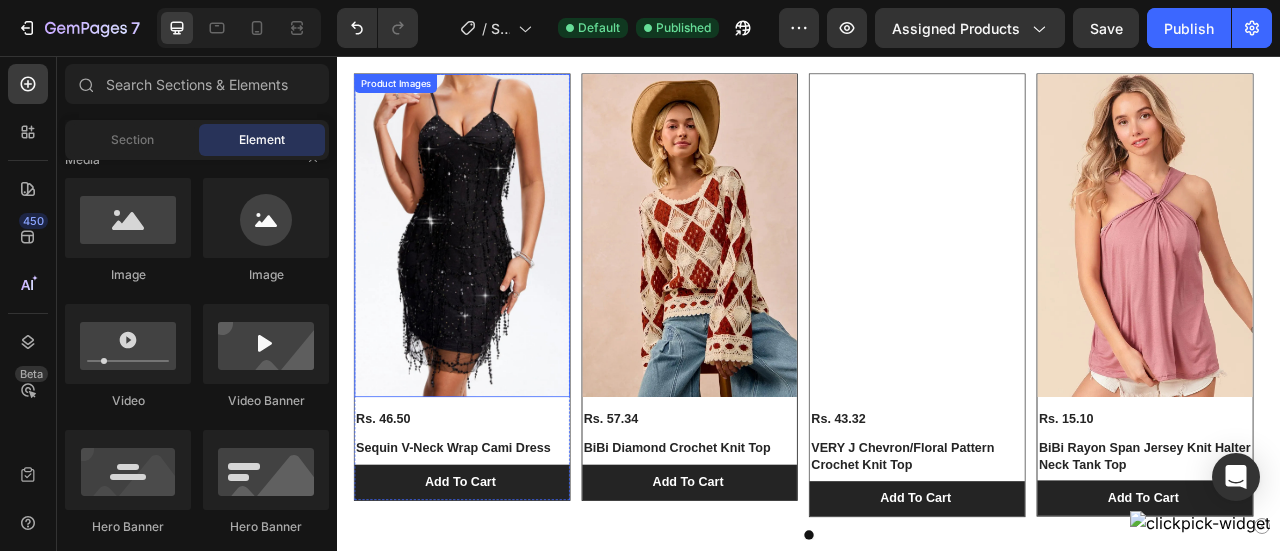scroll, scrollTop: 2776, scrollLeft: 0, axis: vertical 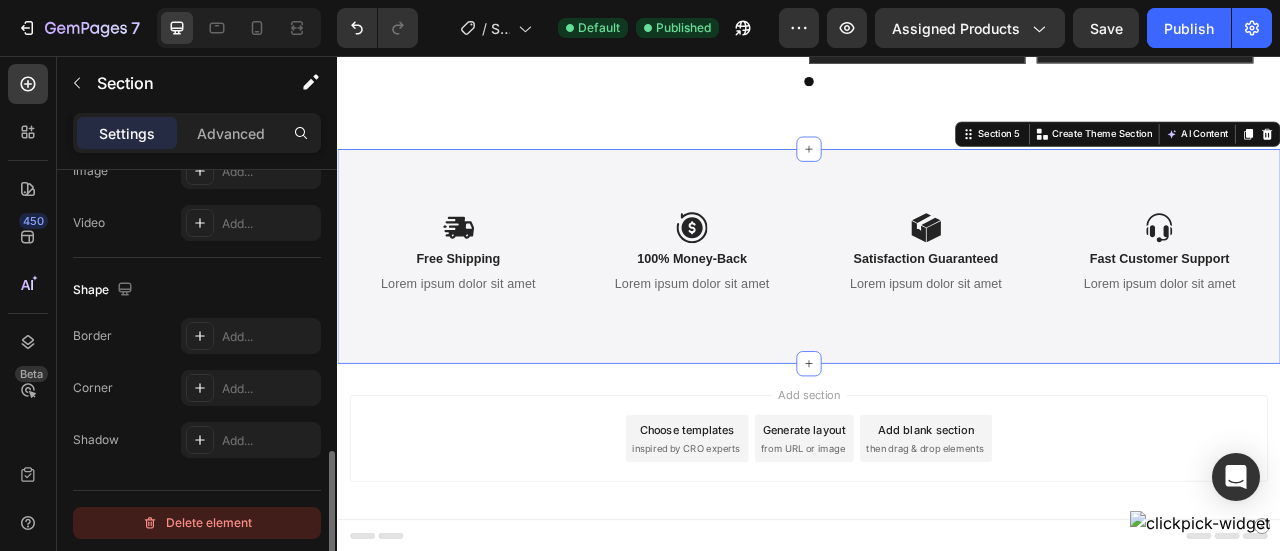 click on "Delete element" at bounding box center (197, 523) 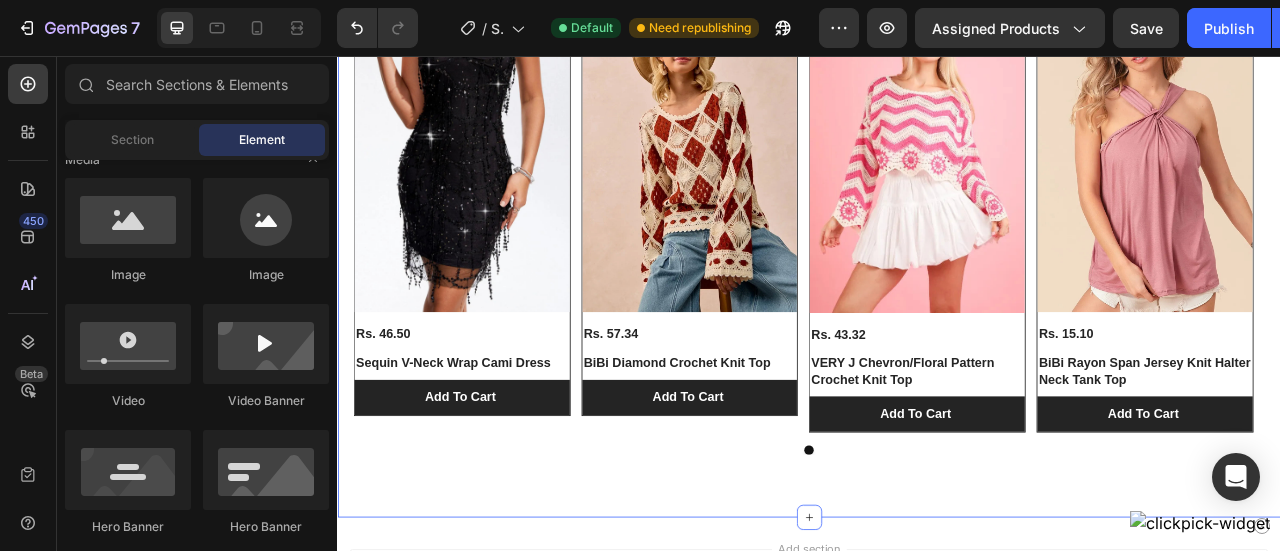 scroll, scrollTop: 2830, scrollLeft: 0, axis: vertical 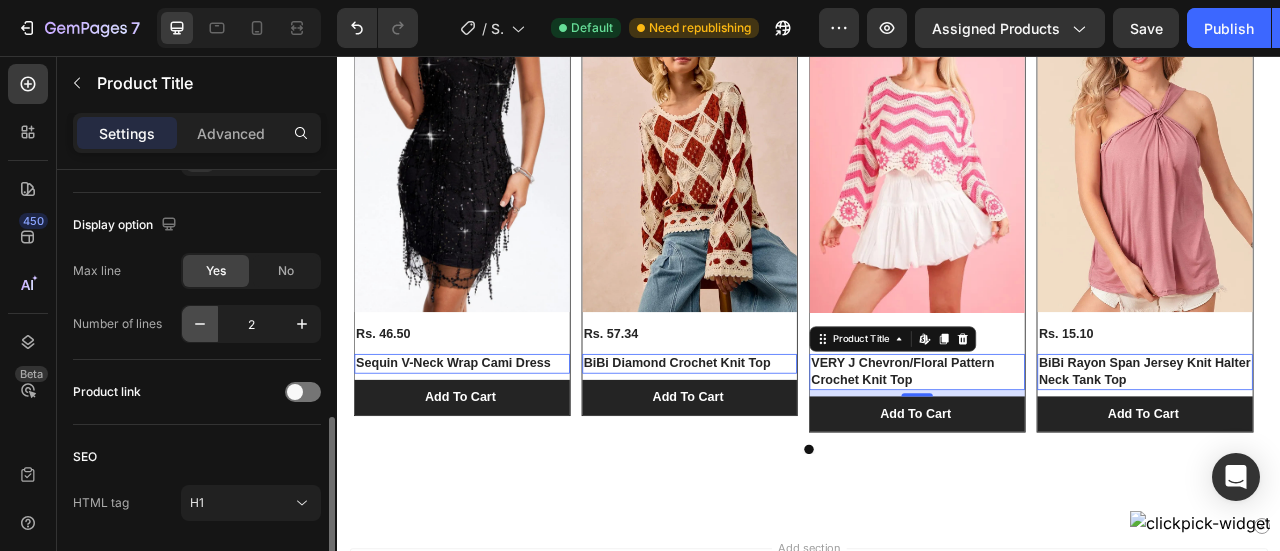 click 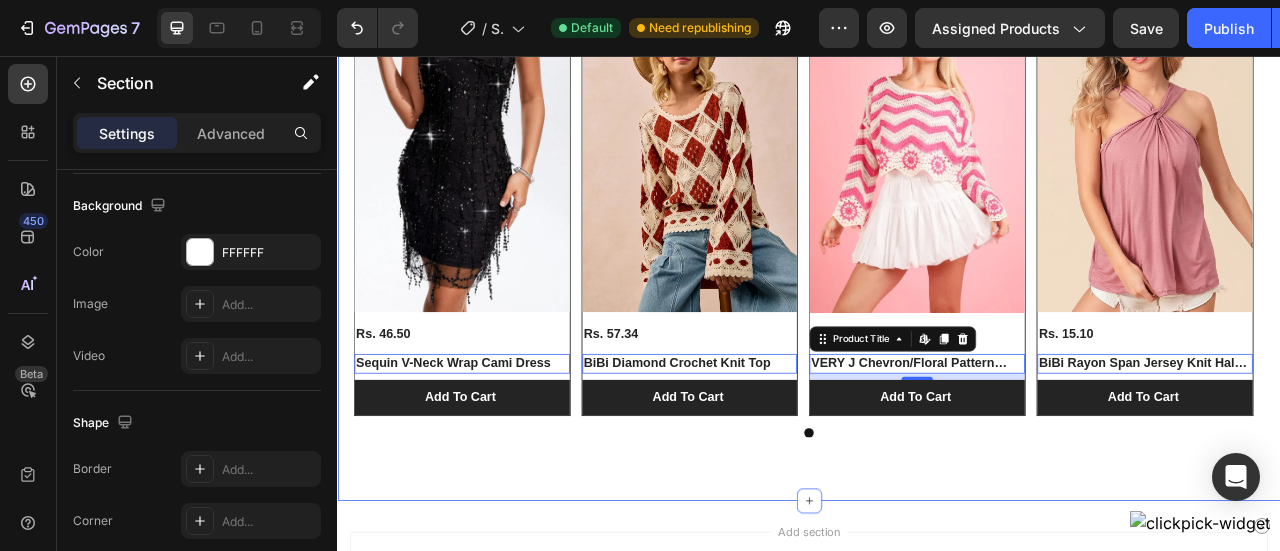 scroll, scrollTop: 0, scrollLeft: 0, axis: both 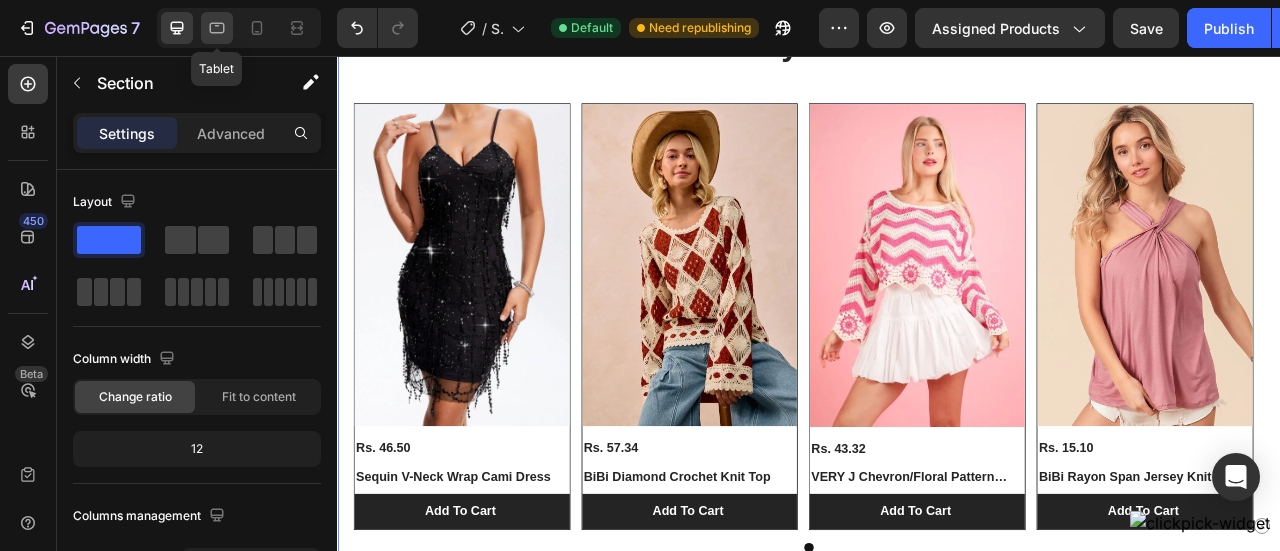 click 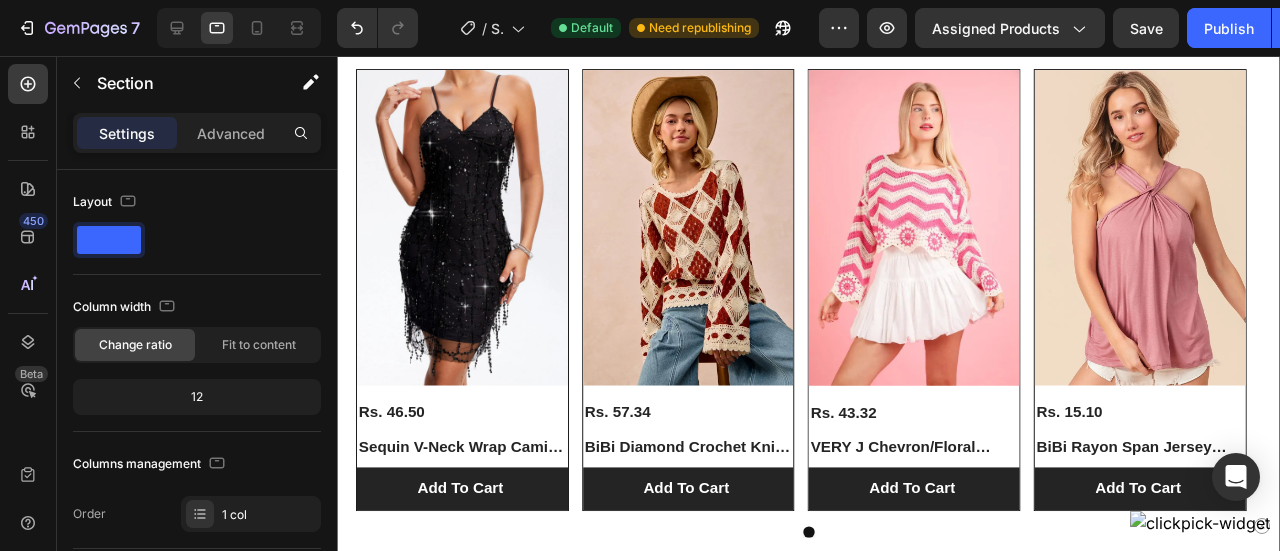 scroll, scrollTop: 2657, scrollLeft: 0, axis: vertical 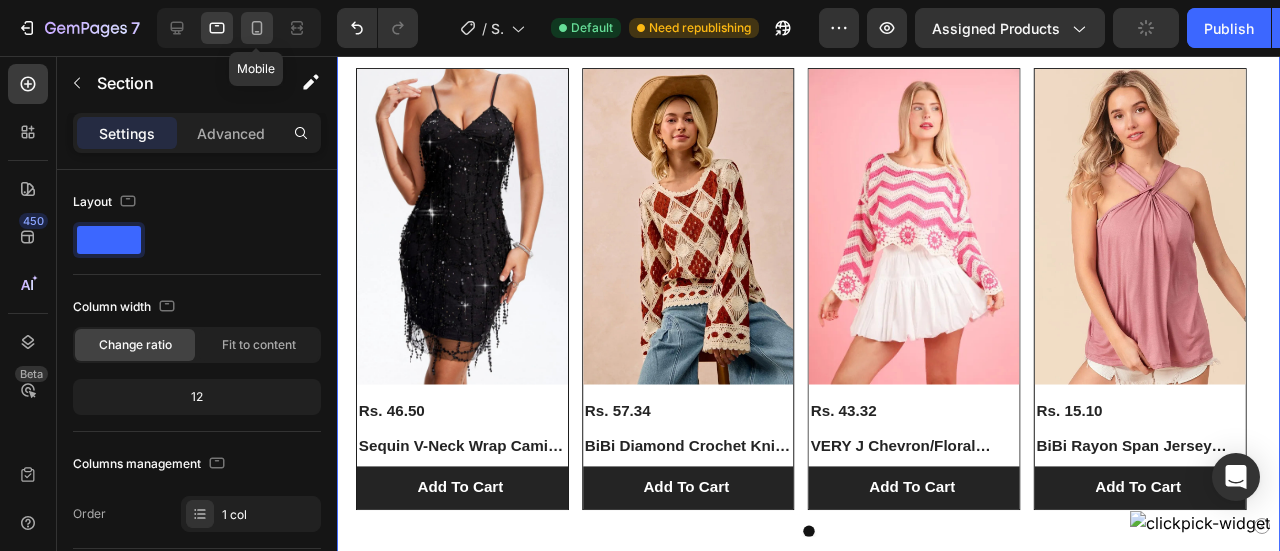 click 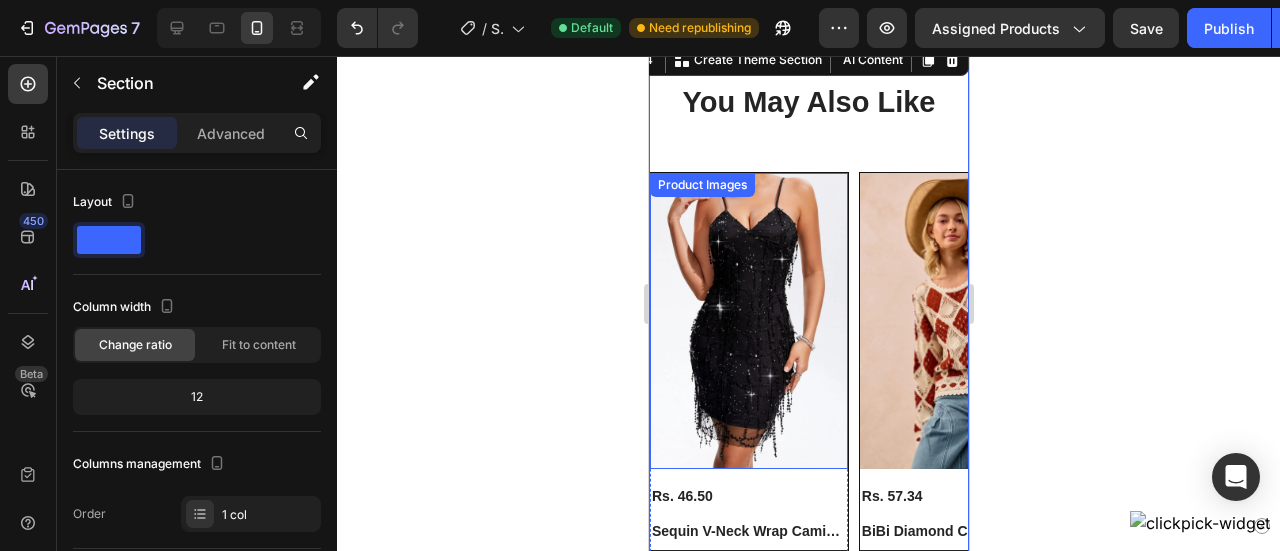 scroll, scrollTop: 2804, scrollLeft: 0, axis: vertical 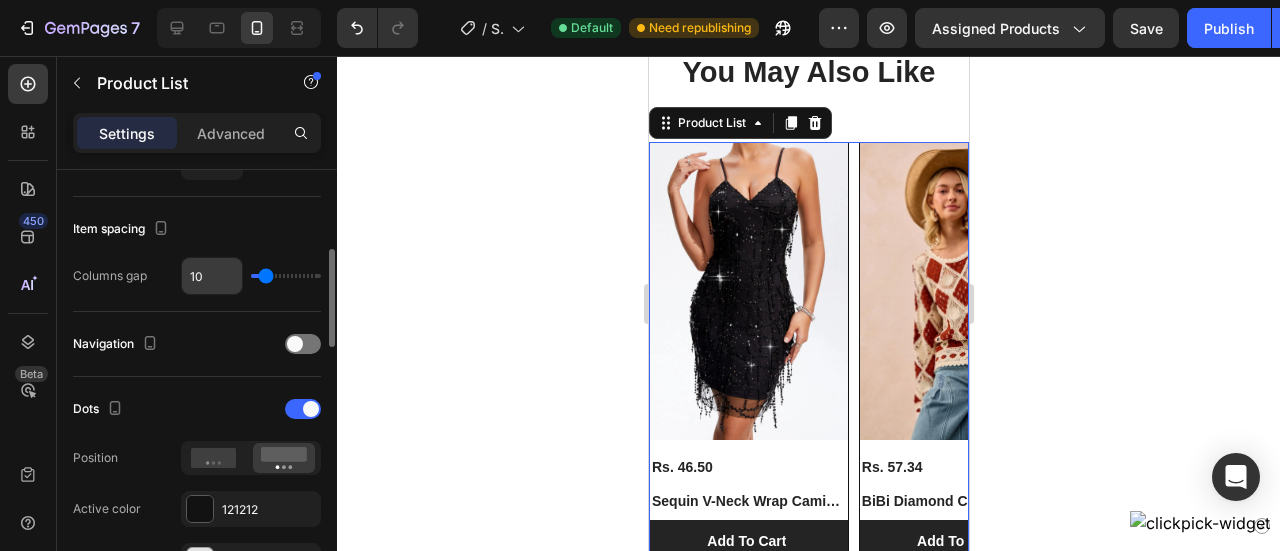 click on "10" at bounding box center [212, 276] 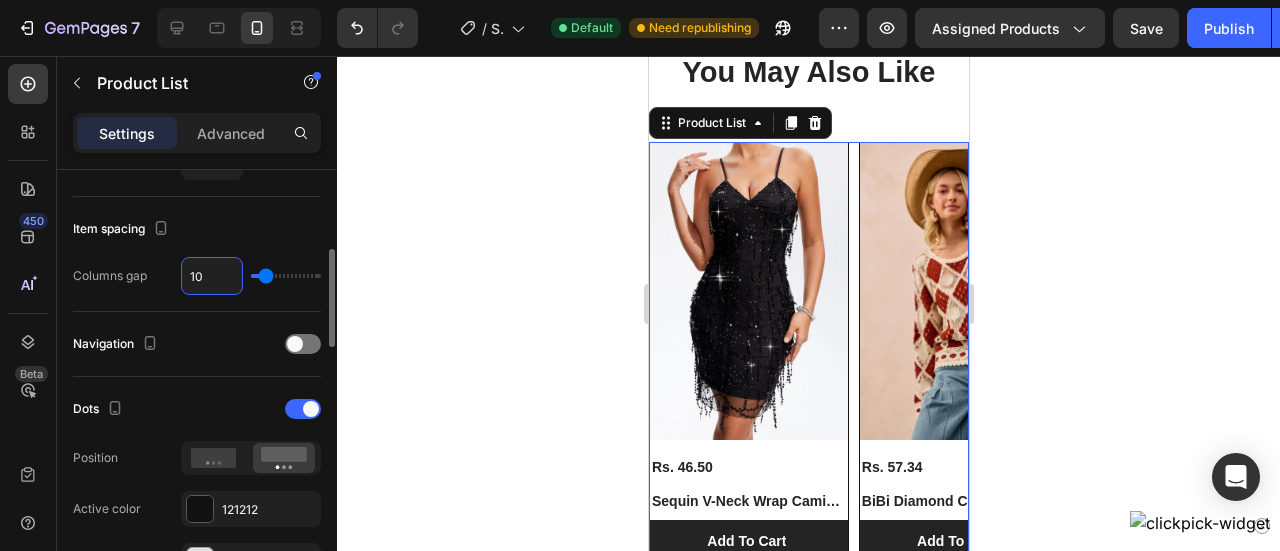 type on "5" 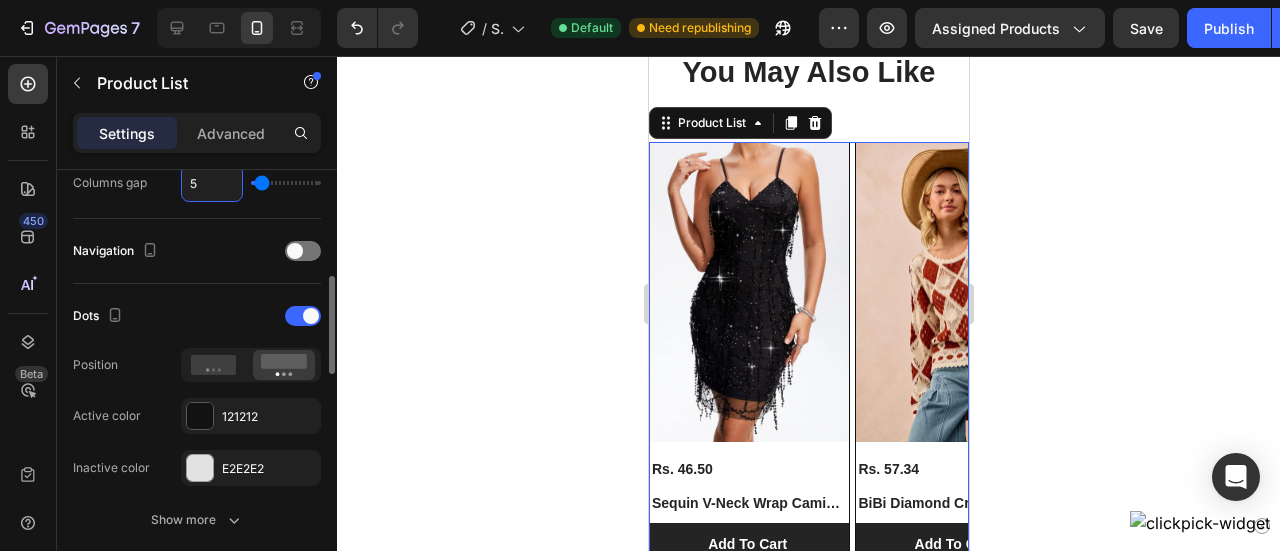 scroll, scrollTop: 452, scrollLeft: 0, axis: vertical 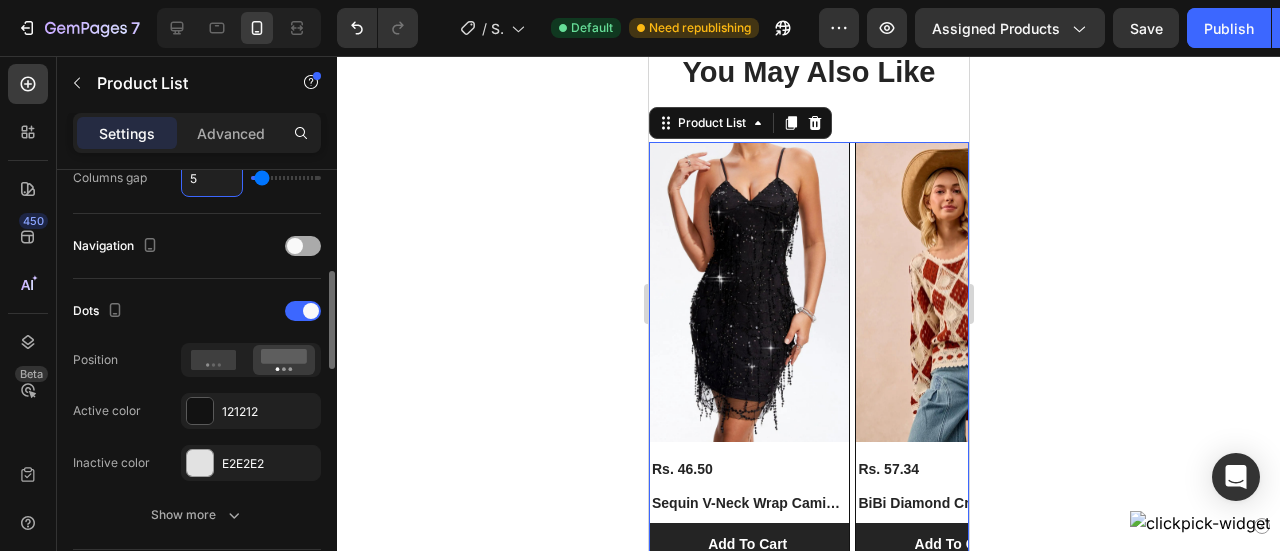 type on "5" 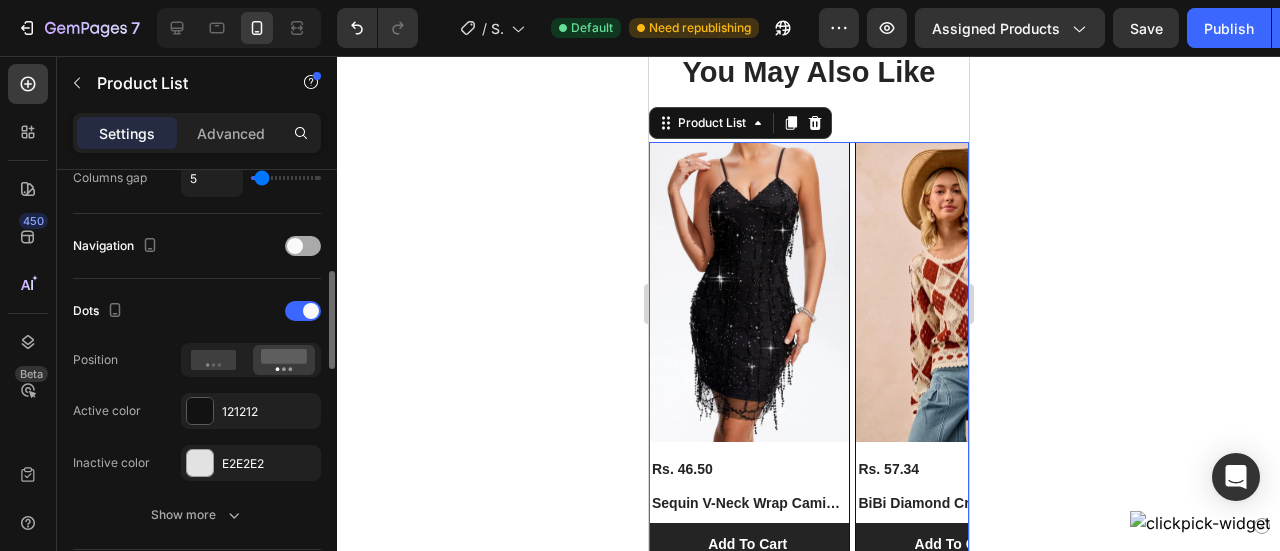 click at bounding box center [303, 246] 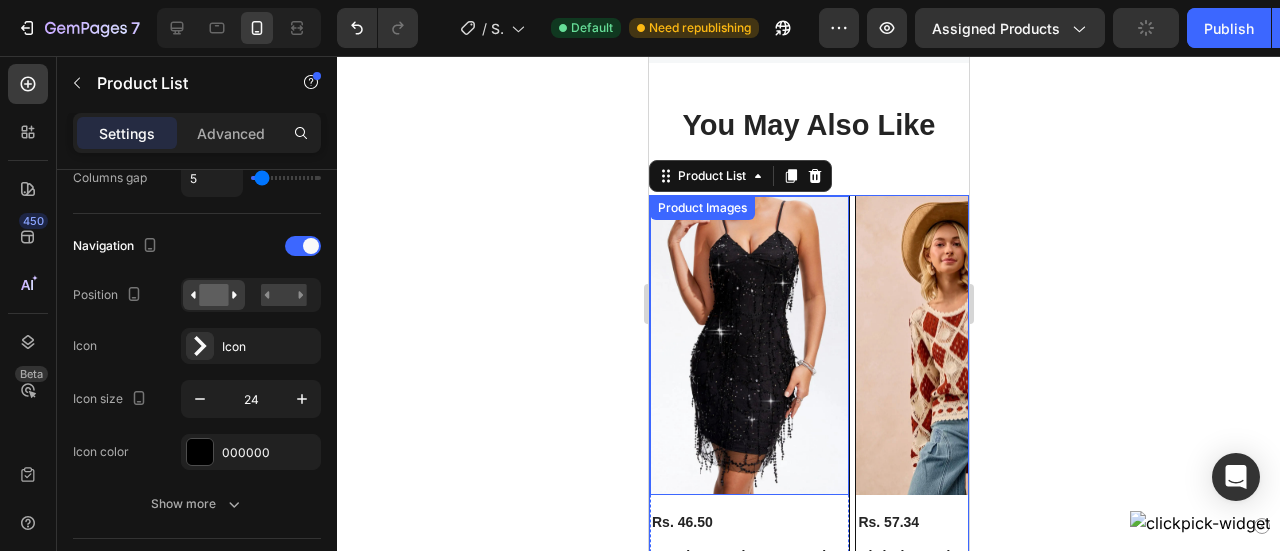 scroll, scrollTop: 3013, scrollLeft: 0, axis: vertical 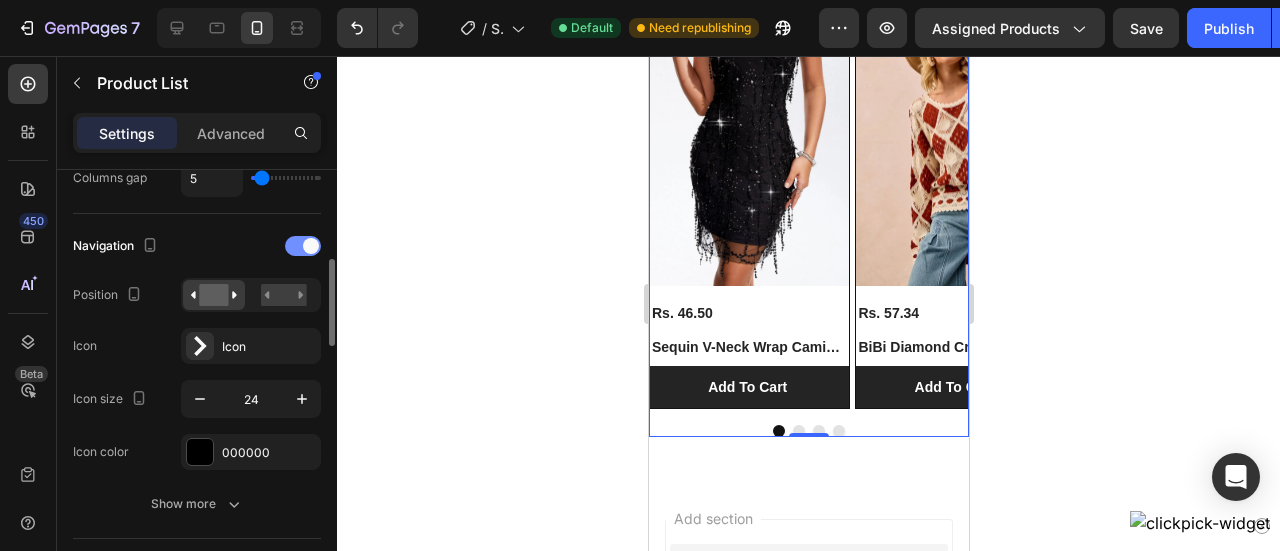 click at bounding box center (303, 246) 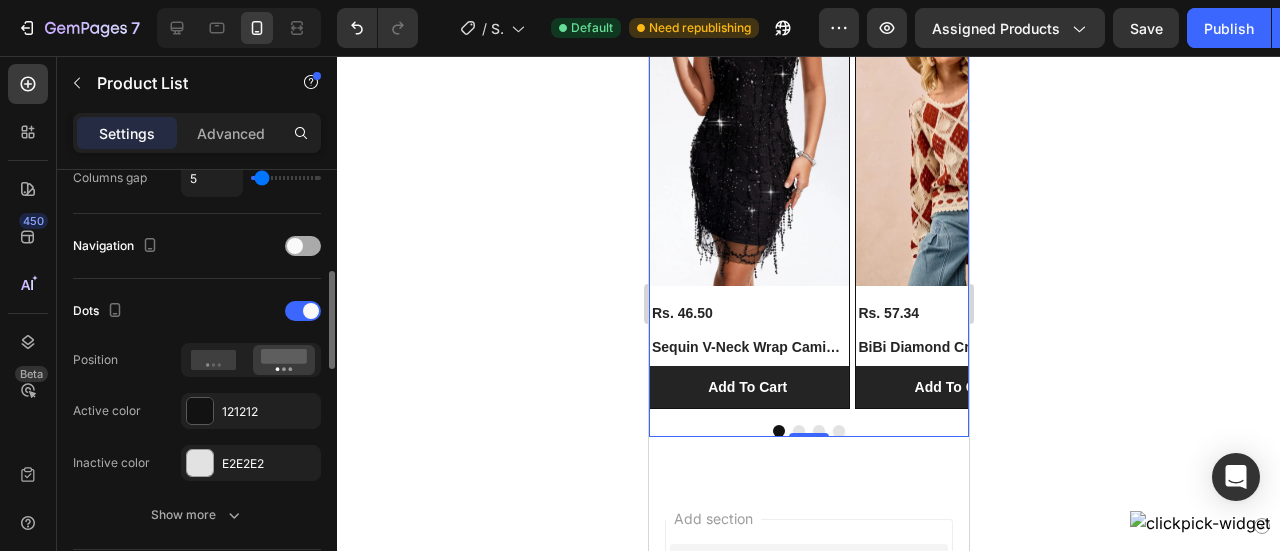 click at bounding box center (303, 246) 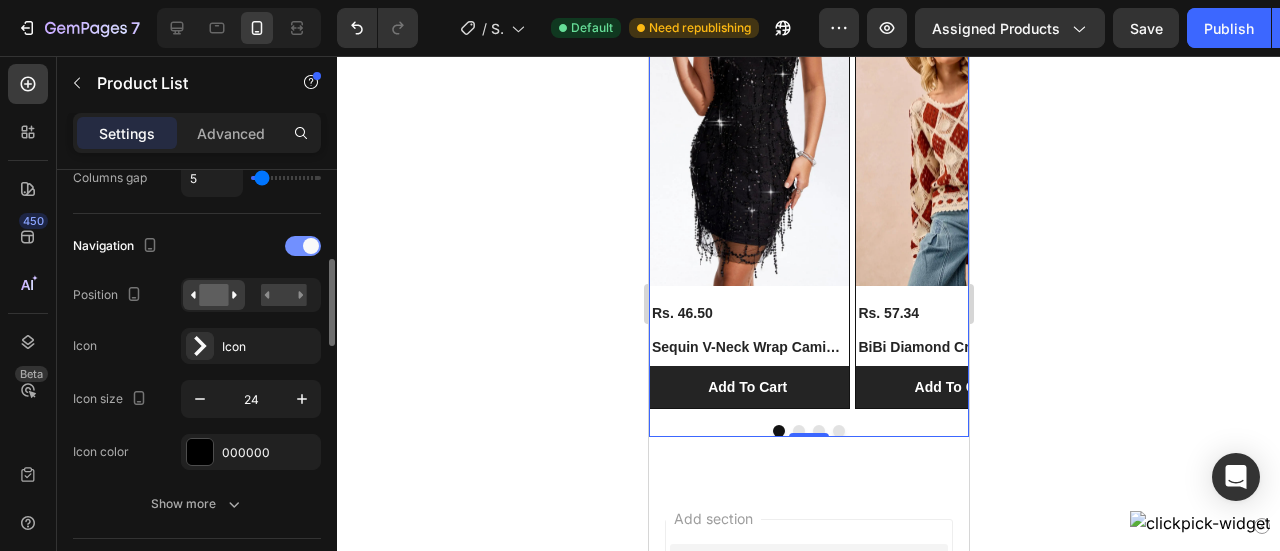 click at bounding box center (311, 246) 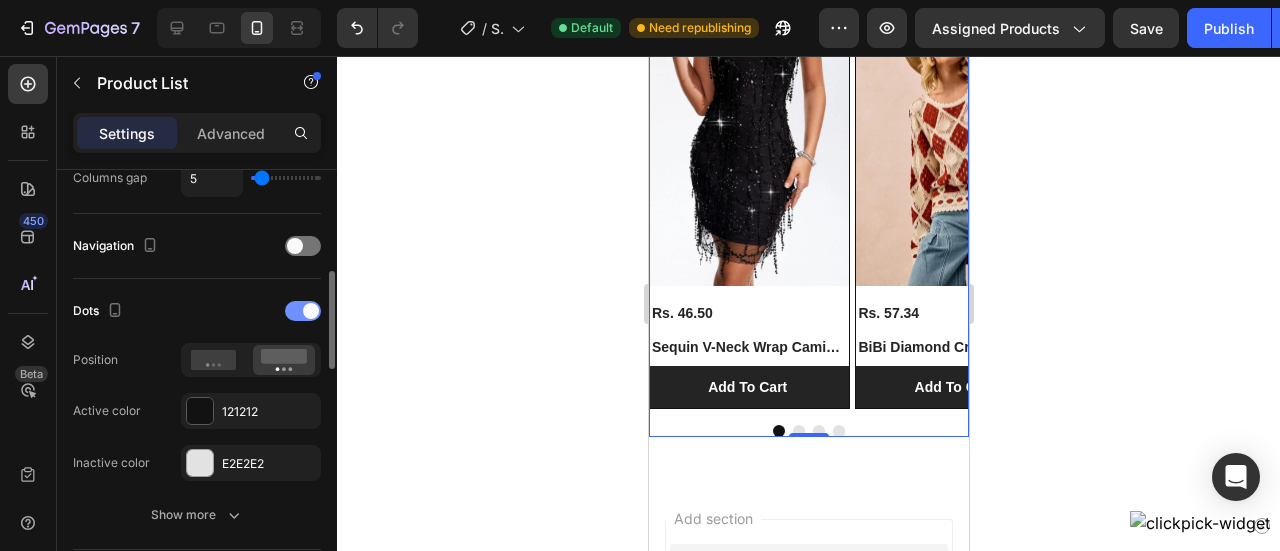 click at bounding box center (303, 311) 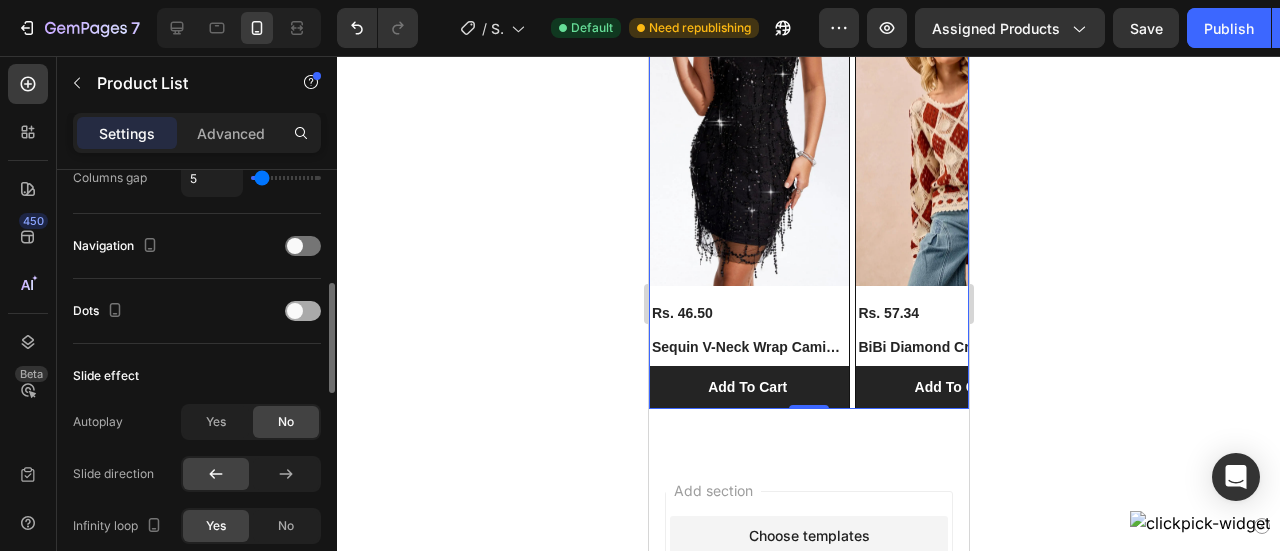 click at bounding box center (295, 311) 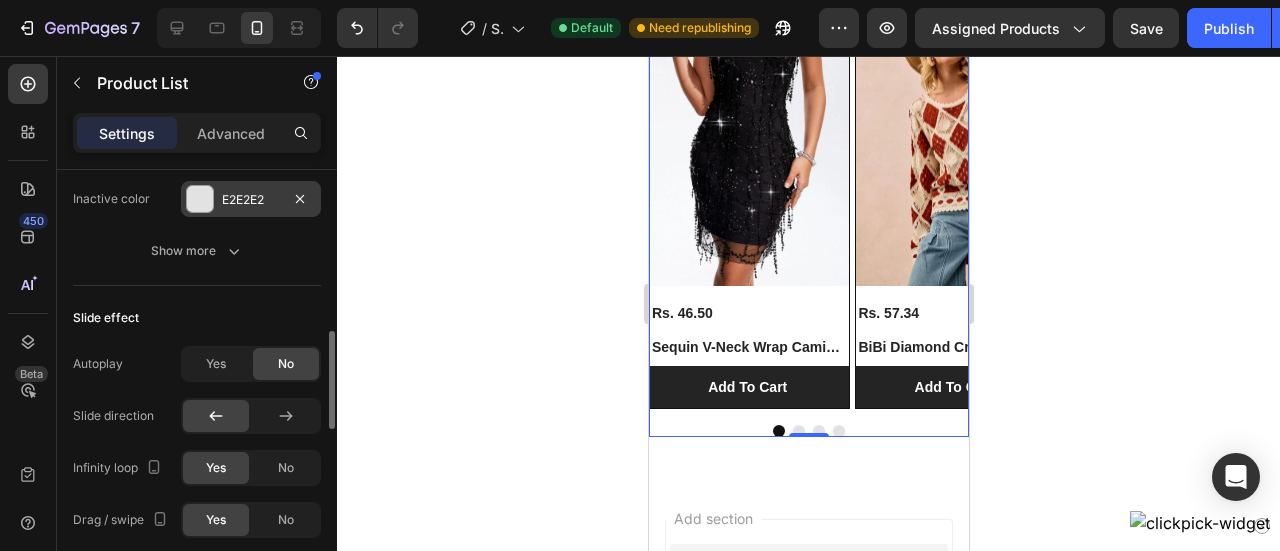 scroll, scrollTop: 792, scrollLeft: 0, axis: vertical 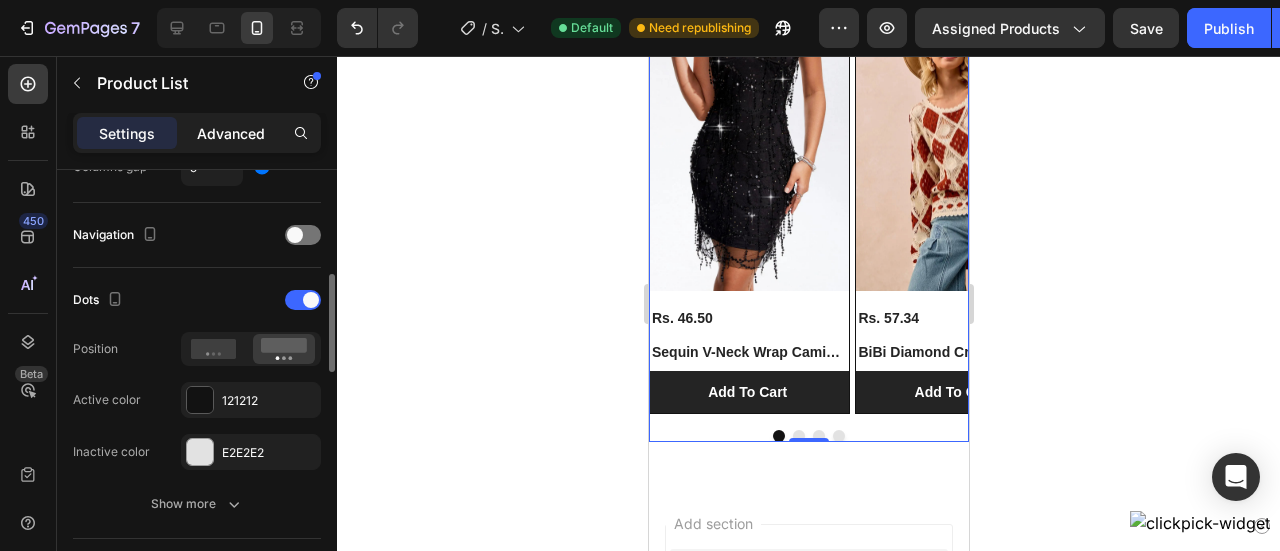 click on "Advanced" at bounding box center [231, 133] 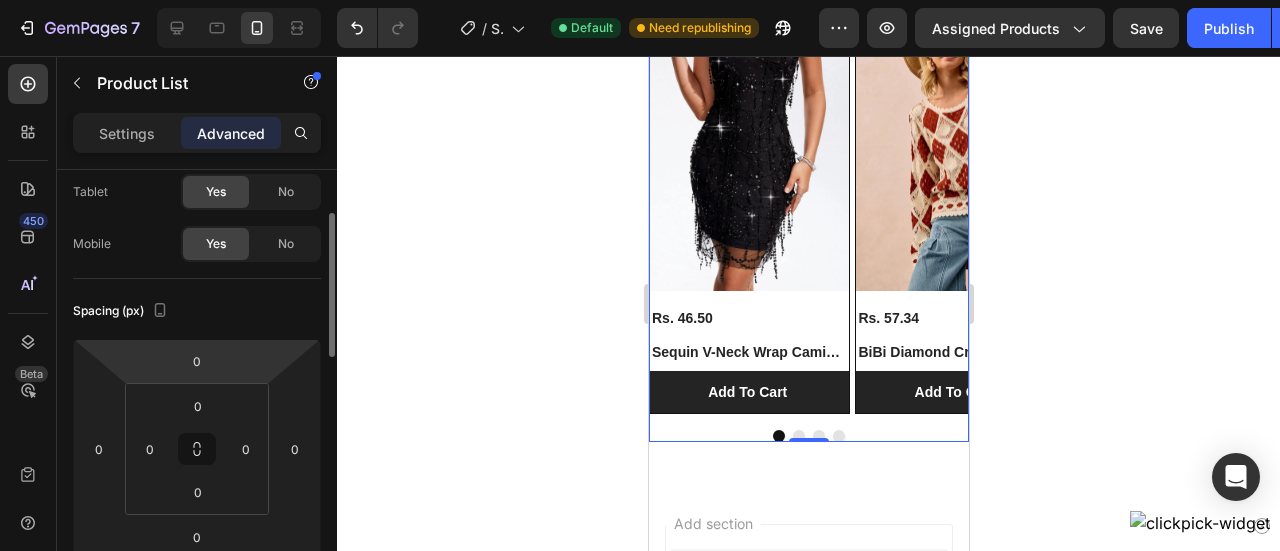 scroll, scrollTop: 118, scrollLeft: 0, axis: vertical 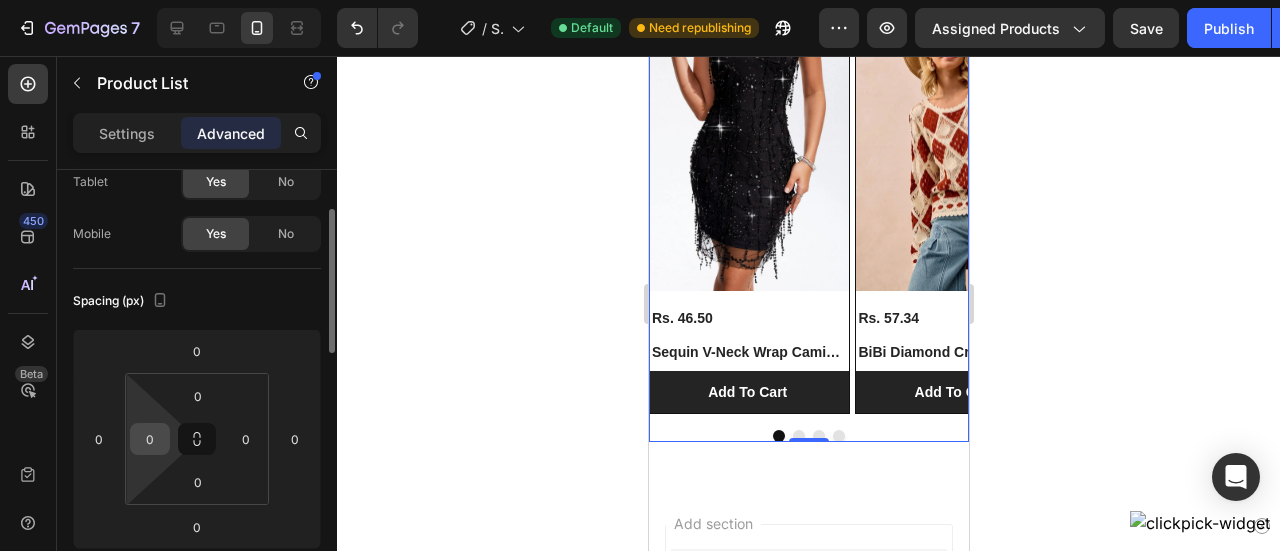 click on "0" at bounding box center (150, 439) 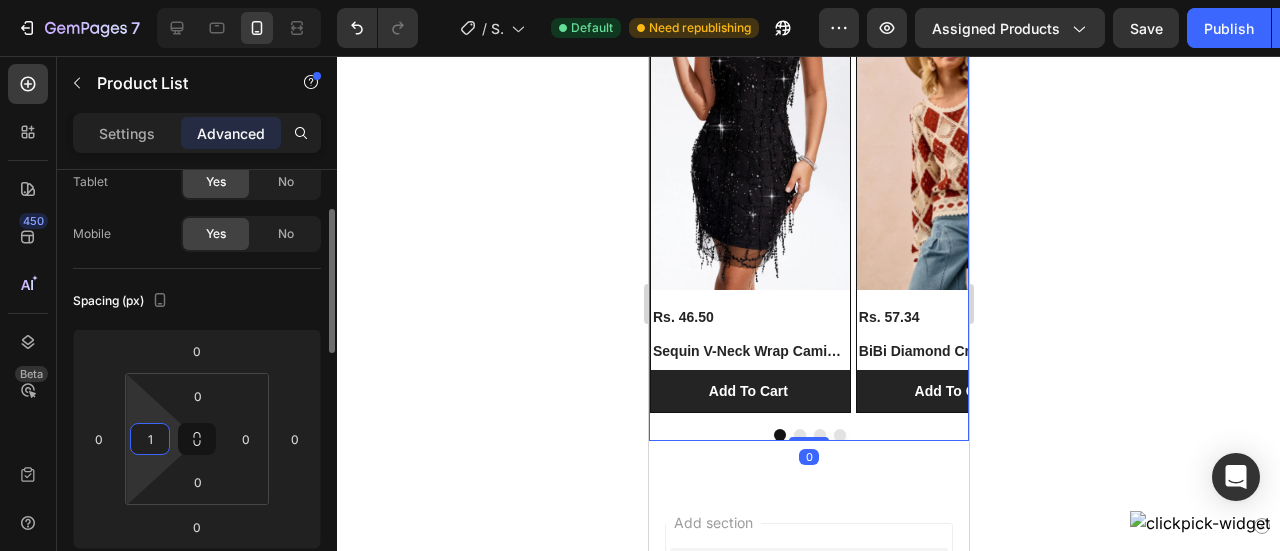 type on "10" 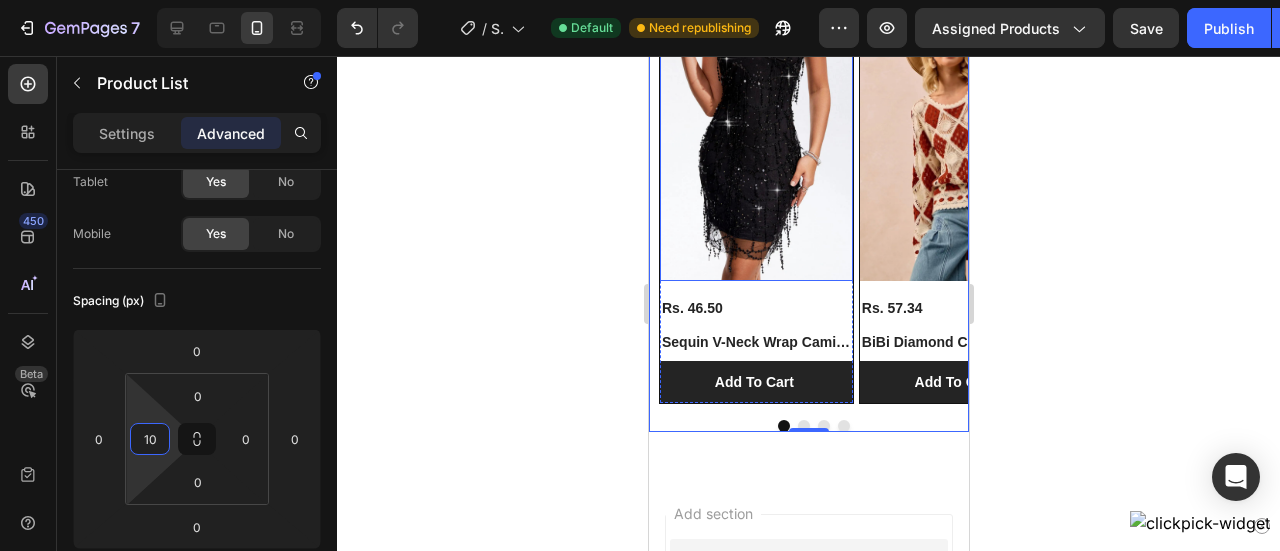 scroll, scrollTop: 2888, scrollLeft: 0, axis: vertical 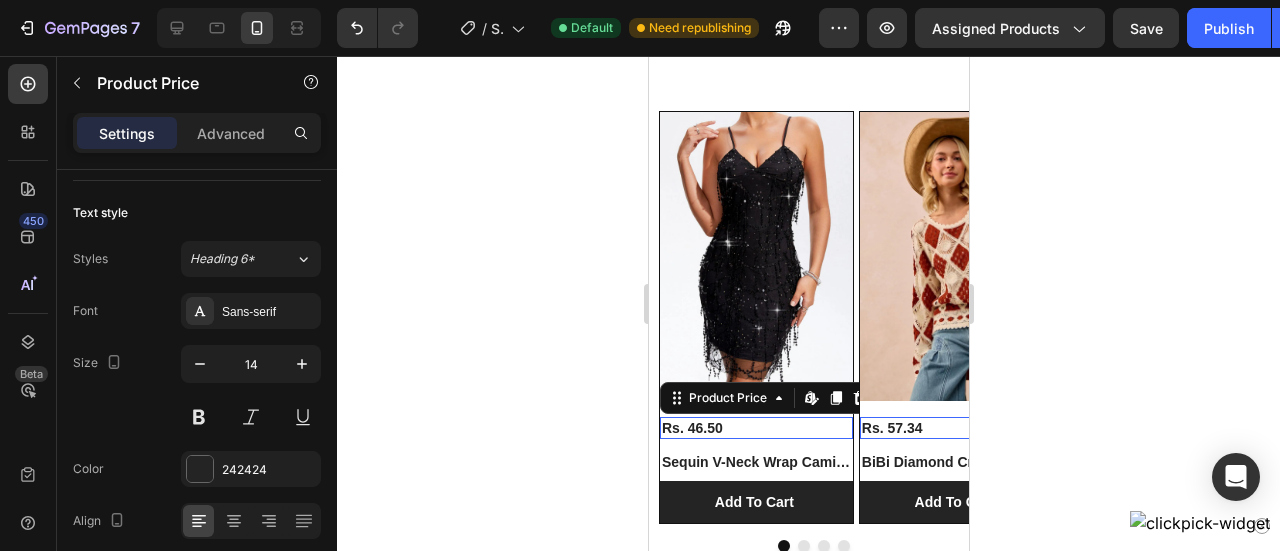 click on "Rs. 46.50" at bounding box center [755, 428] 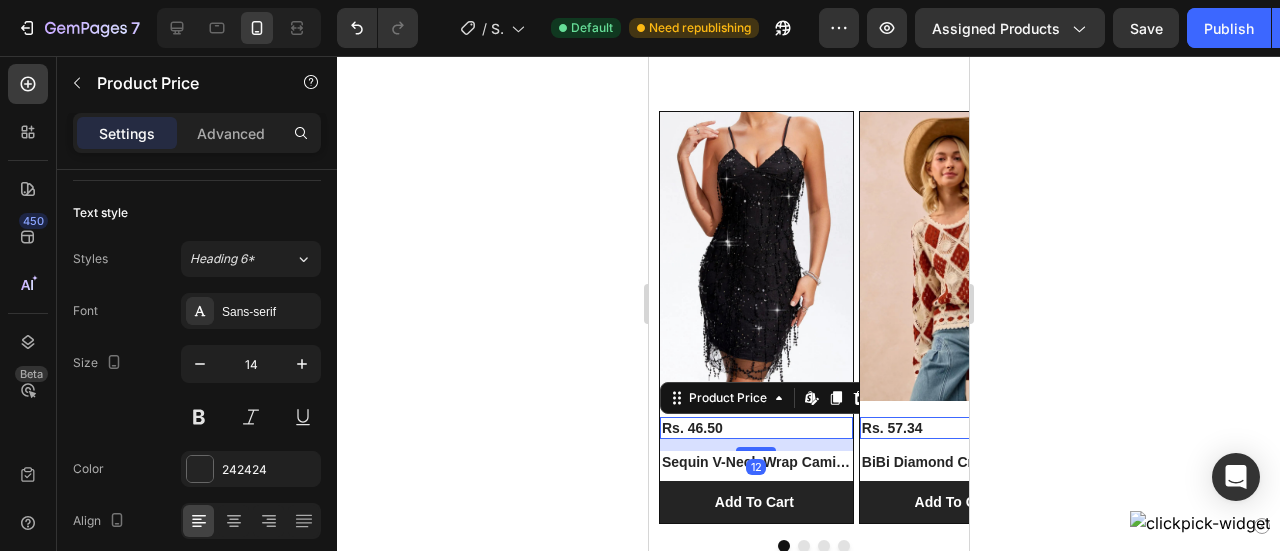 scroll, scrollTop: 0, scrollLeft: 0, axis: both 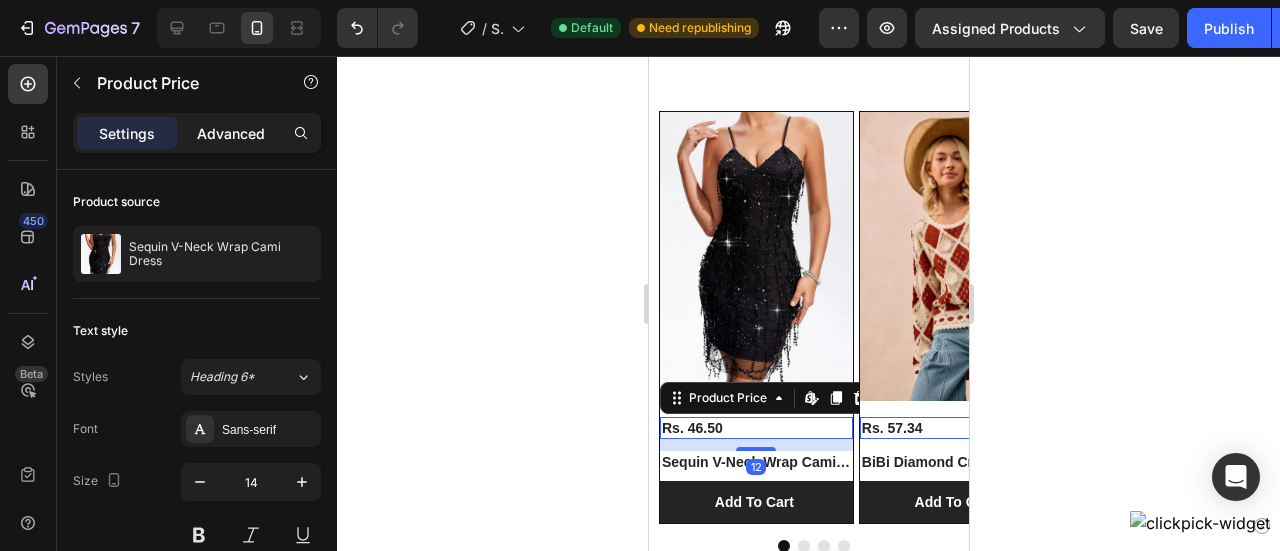 click on "Advanced" at bounding box center (231, 133) 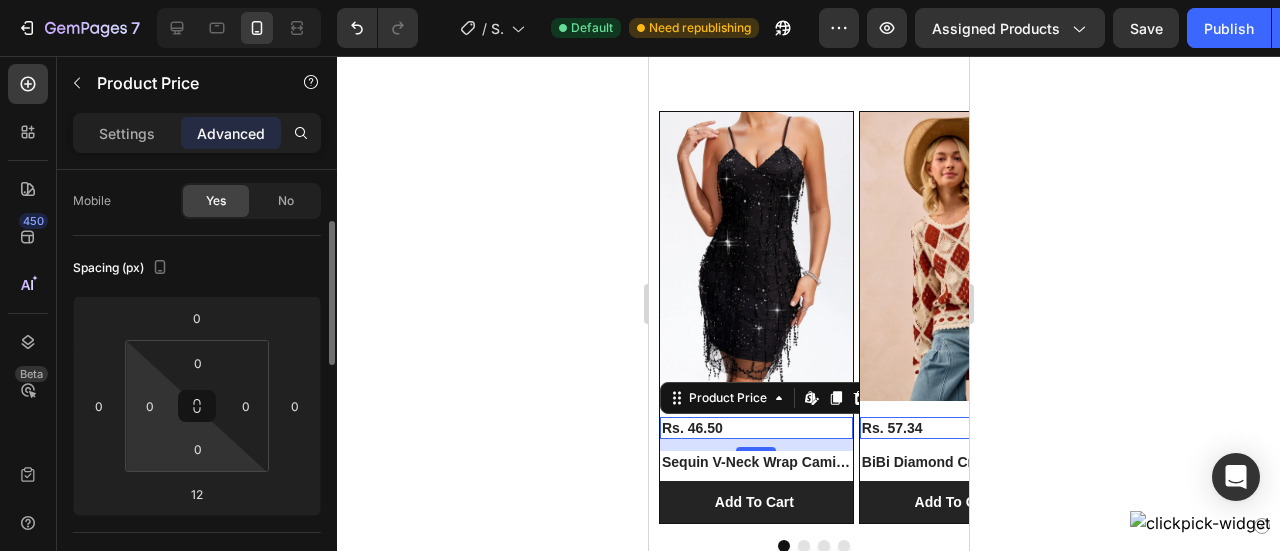 scroll, scrollTop: 152, scrollLeft: 0, axis: vertical 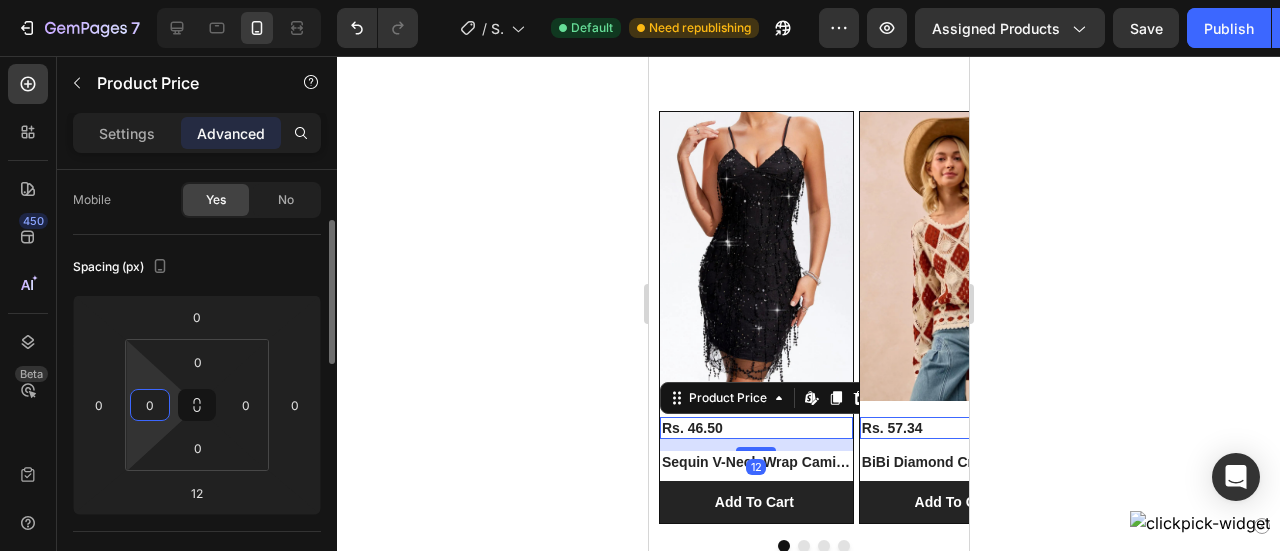 click on "0" at bounding box center [150, 405] 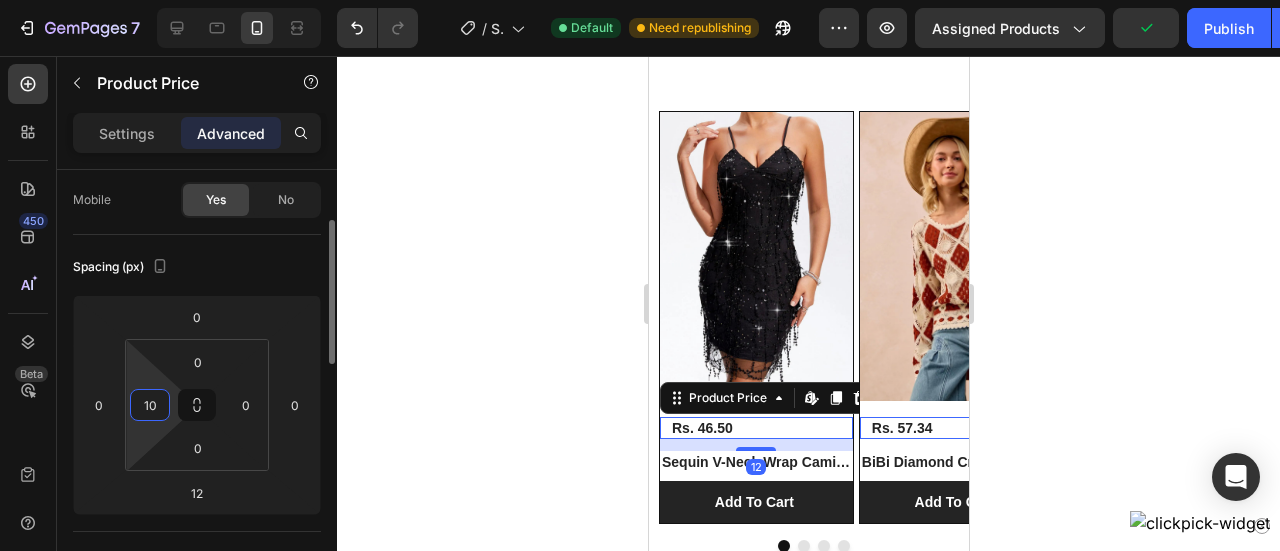 click on "10" at bounding box center (150, 405) 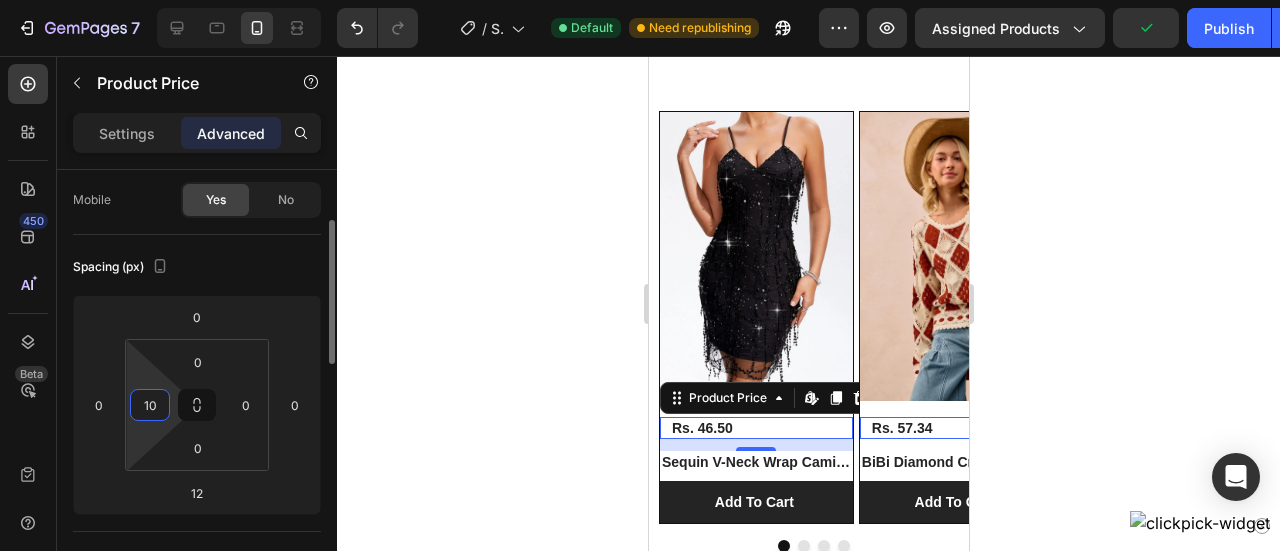 click on "10" at bounding box center (150, 405) 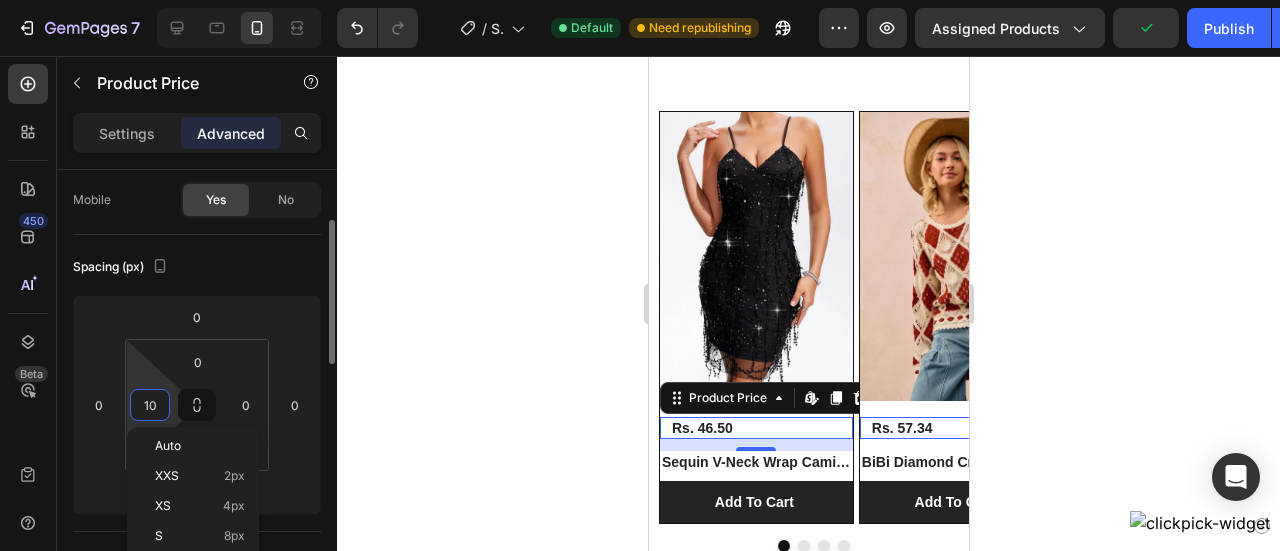 type on "2" 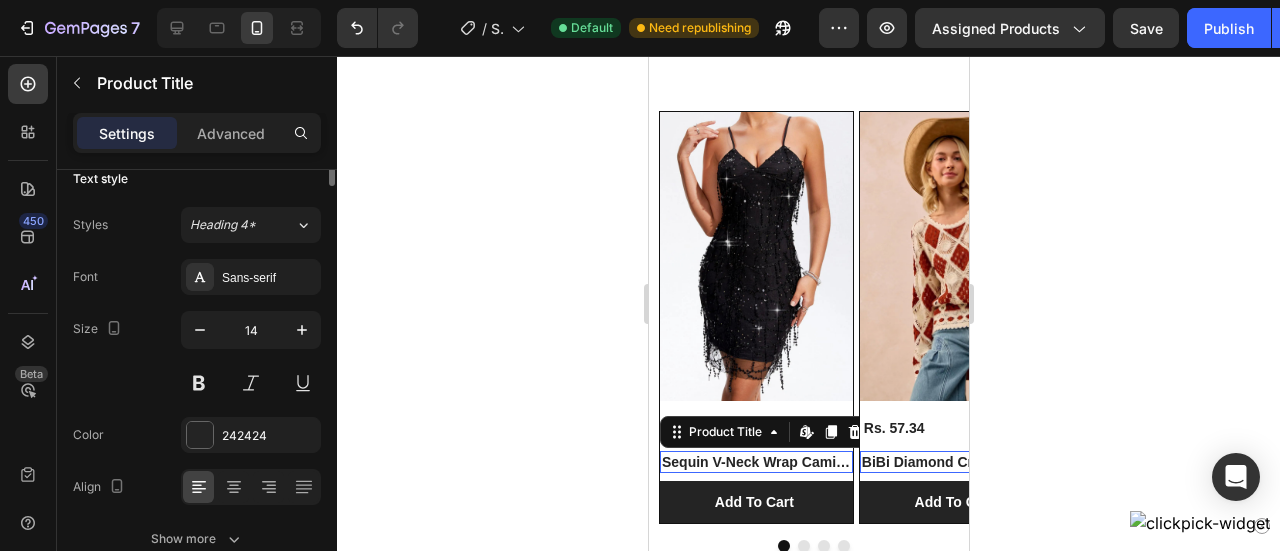click on "Sequin V-Neck Wrap Cami Dress" at bounding box center [755, 462] 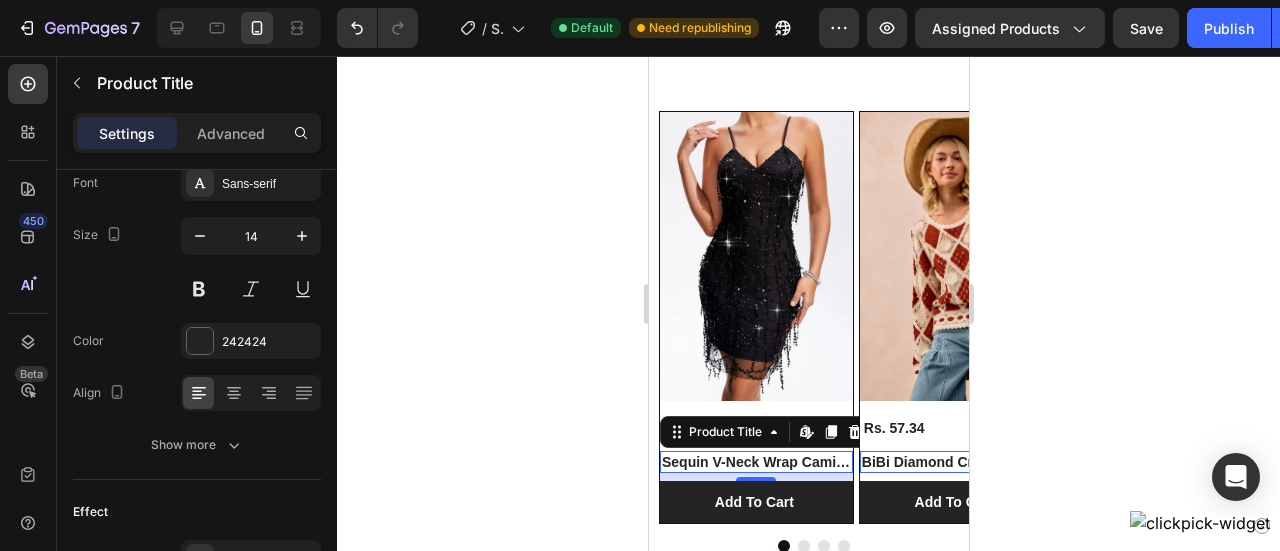 scroll, scrollTop: 0, scrollLeft: 0, axis: both 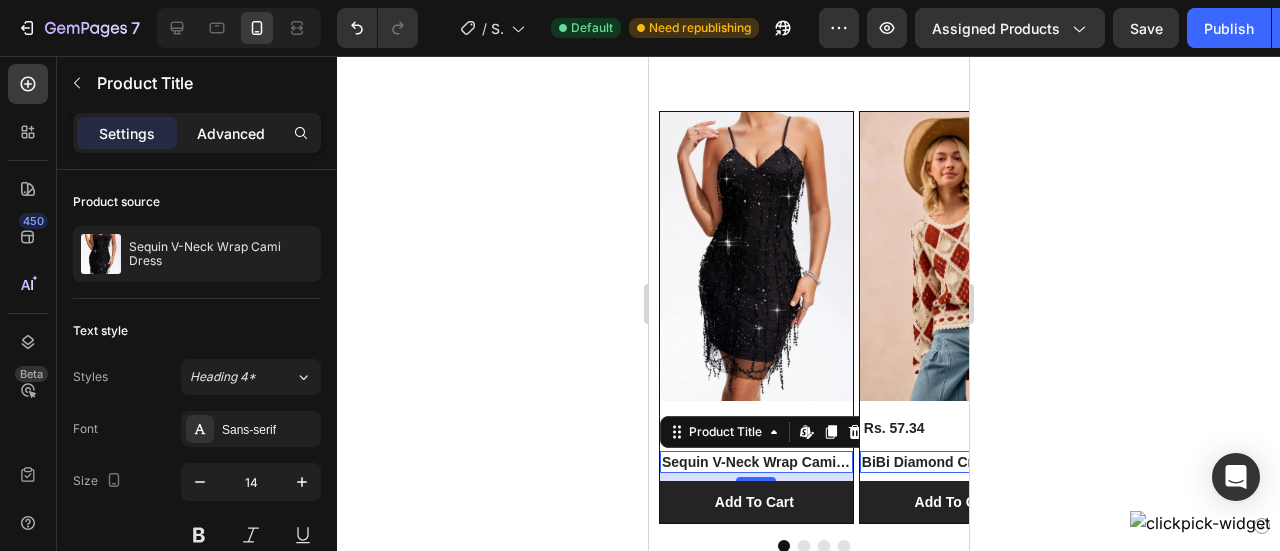 click on "Advanced" at bounding box center (231, 133) 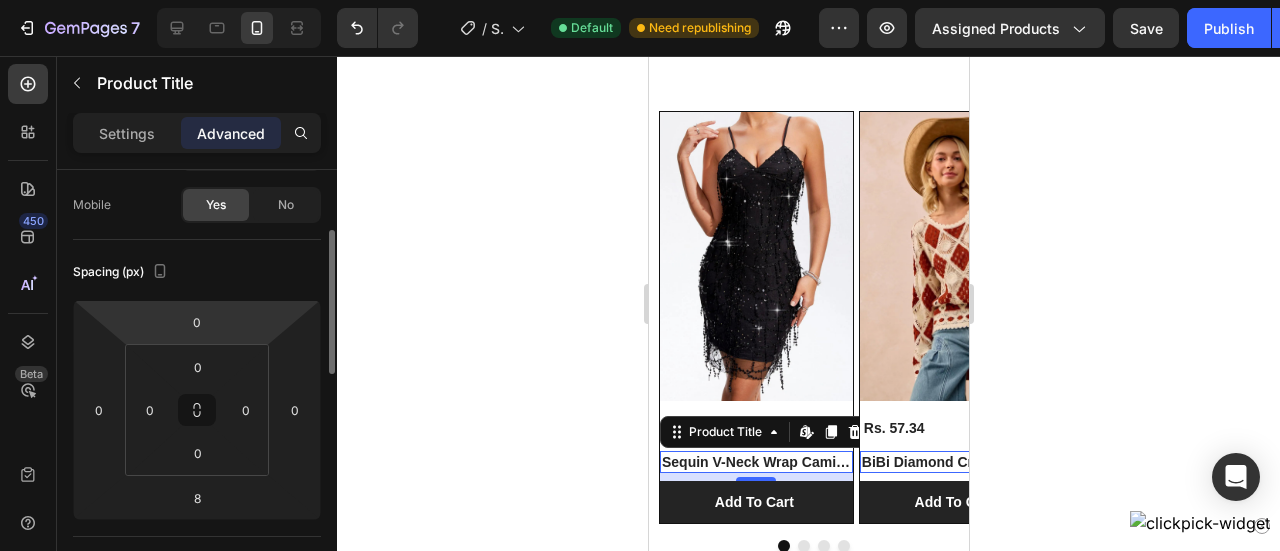 scroll, scrollTop: 162, scrollLeft: 0, axis: vertical 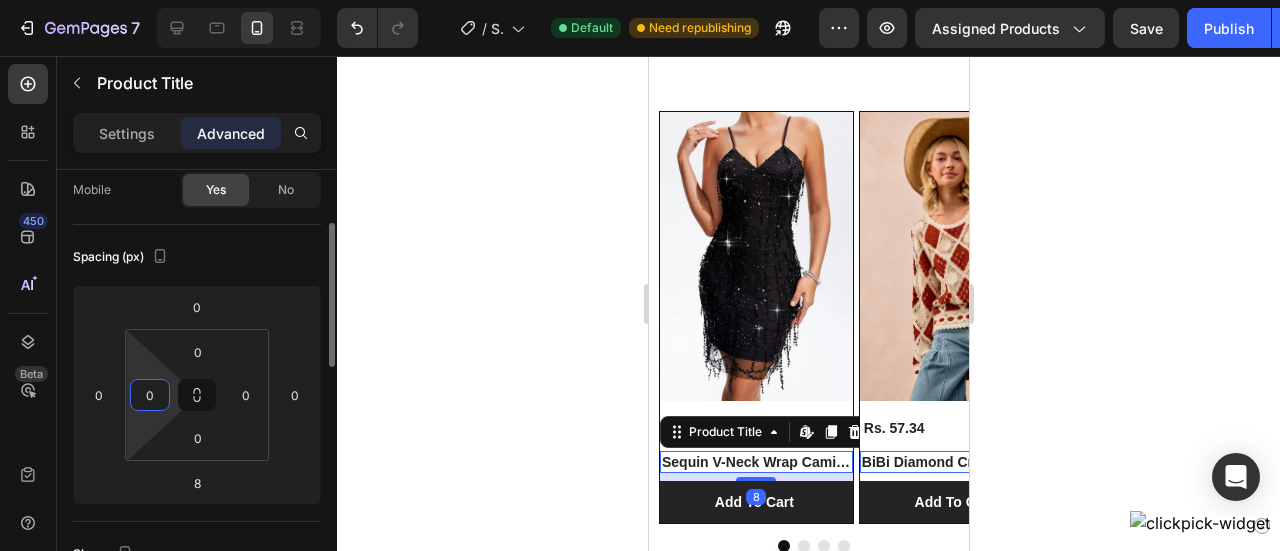 click on "0" at bounding box center (150, 395) 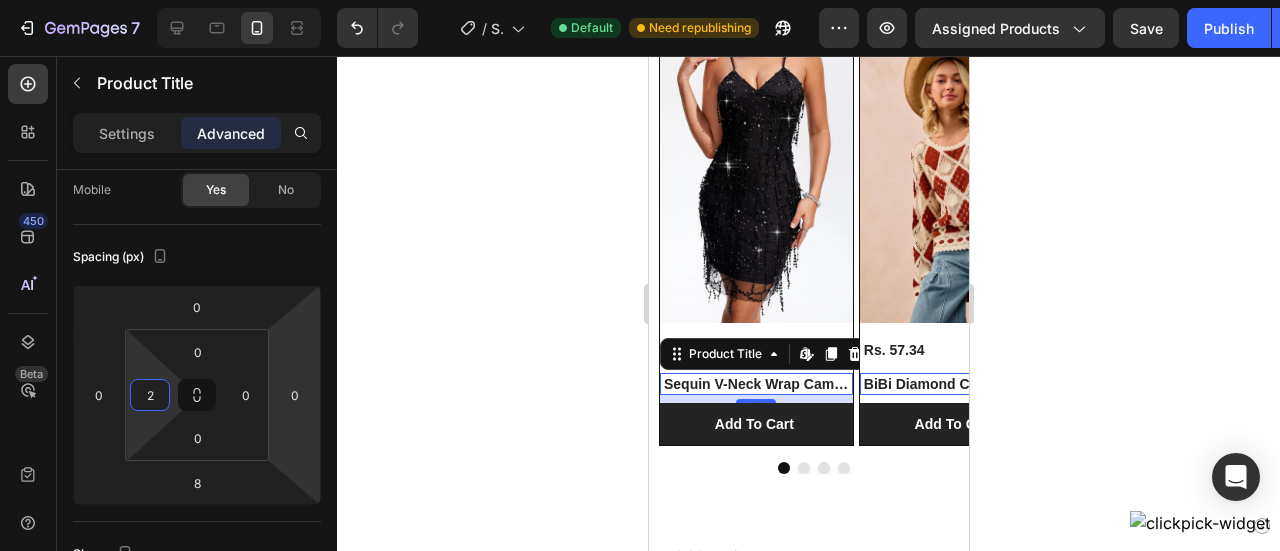 scroll, scrollTop: 2978, scrollLeft: 0, axis: vertical 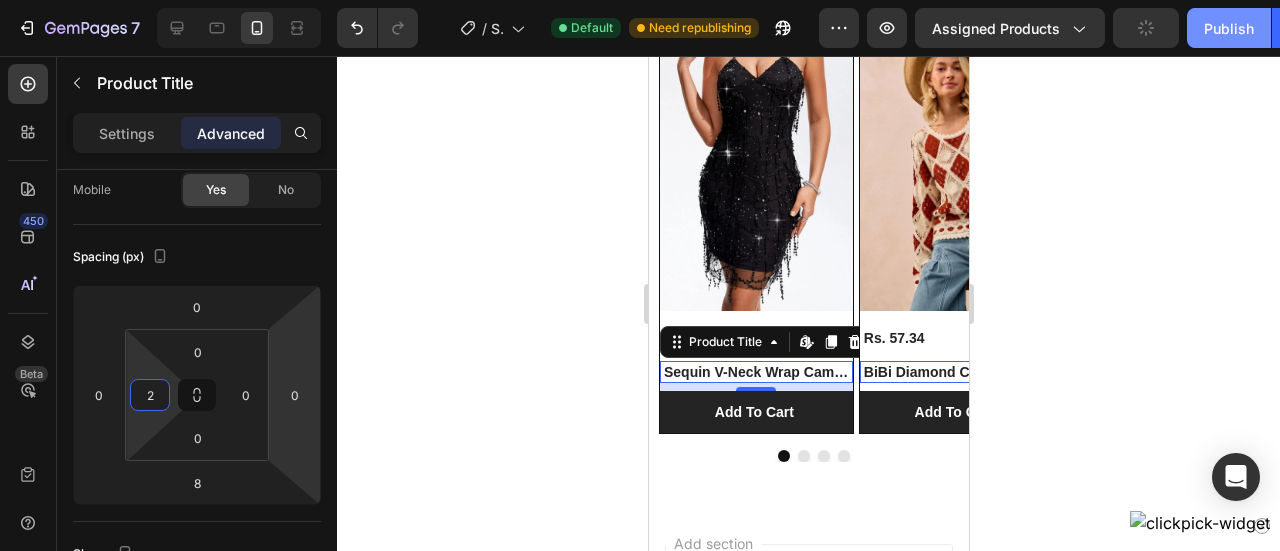 type on "2" 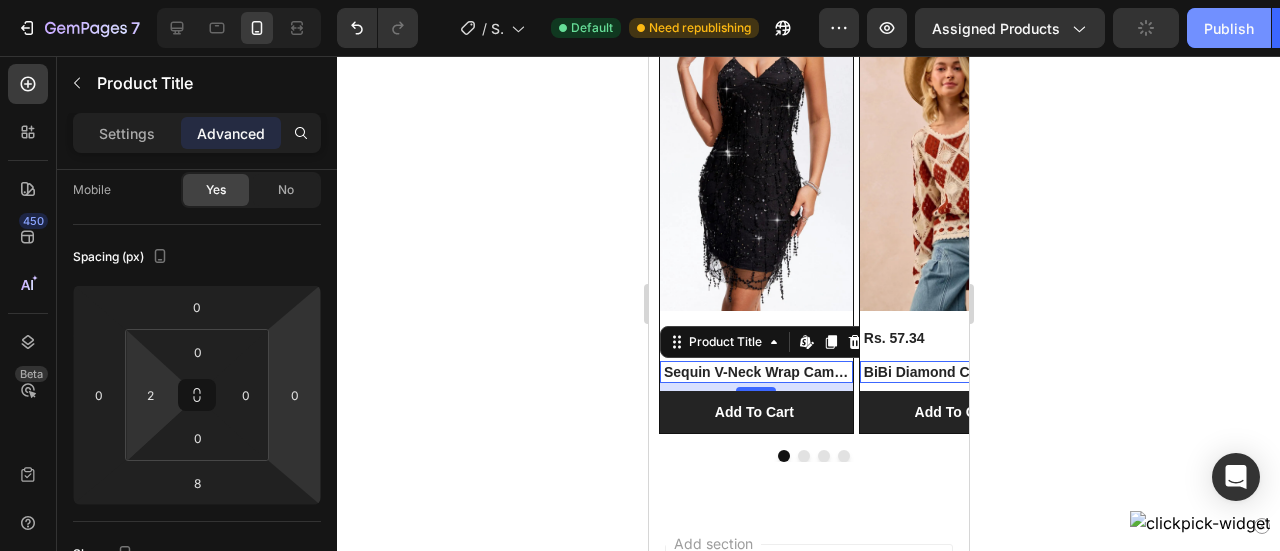 click on "Publish" at bounding box center (1229, 28) 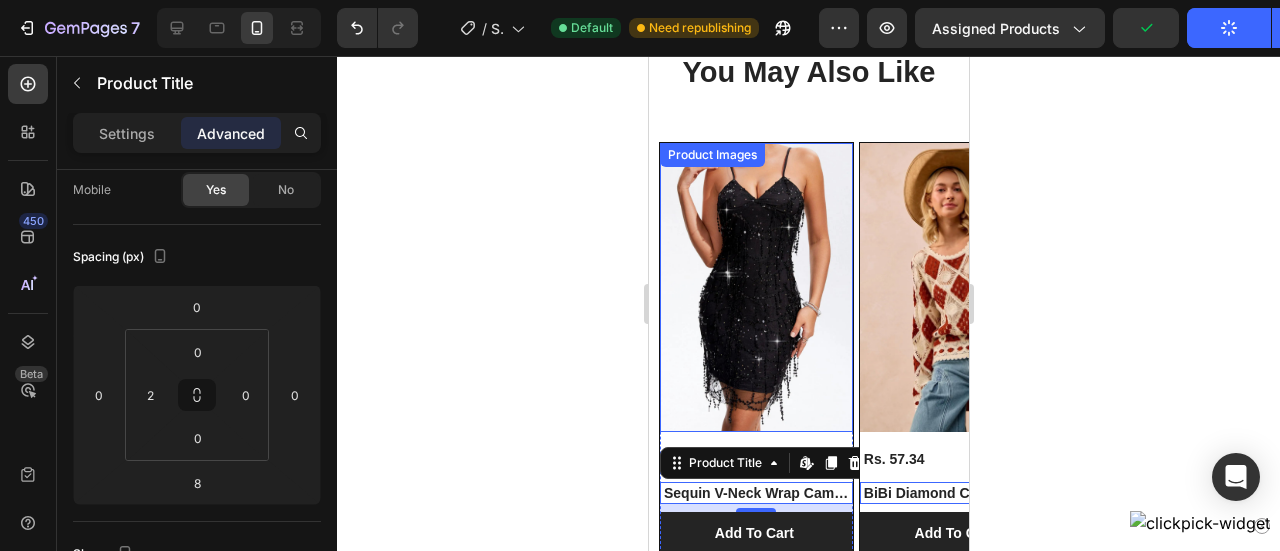 scroll, scrollTop: 2766, scrollLeft: 0, axis: vertical 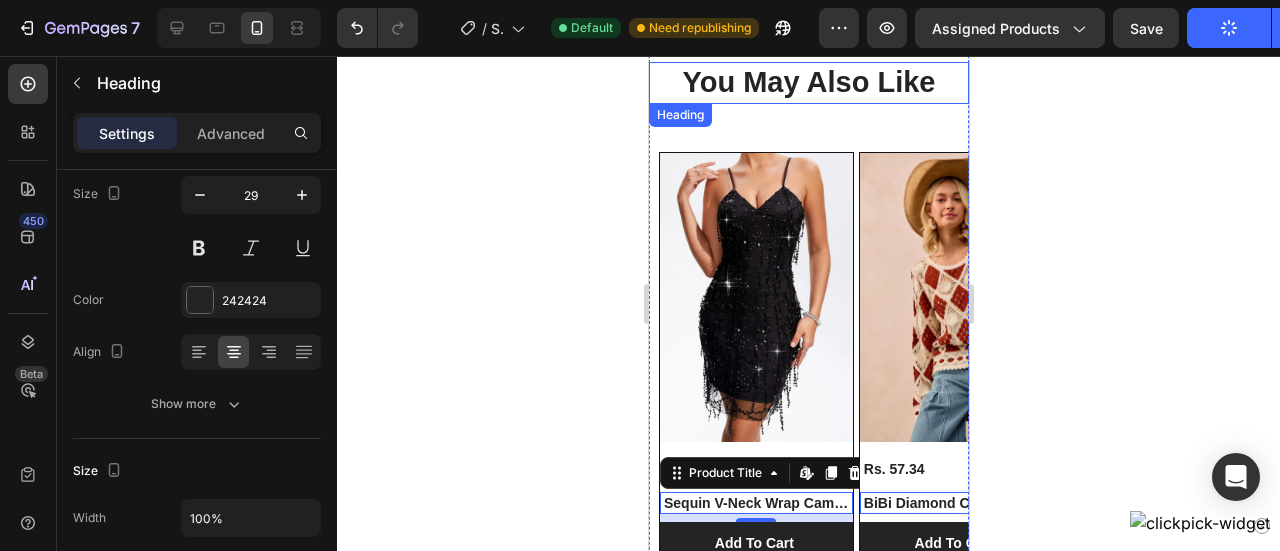 click on "You May Also Like" at bounding box center [808, 83] 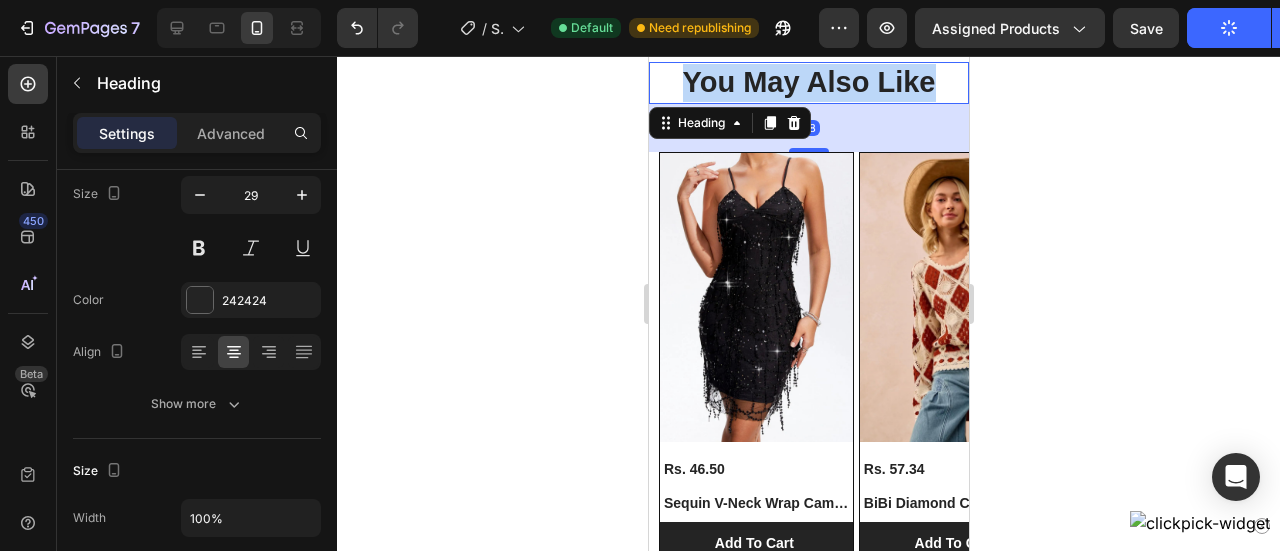 scroll, scrollTop: 0, scrollLeft: 0, axis: both 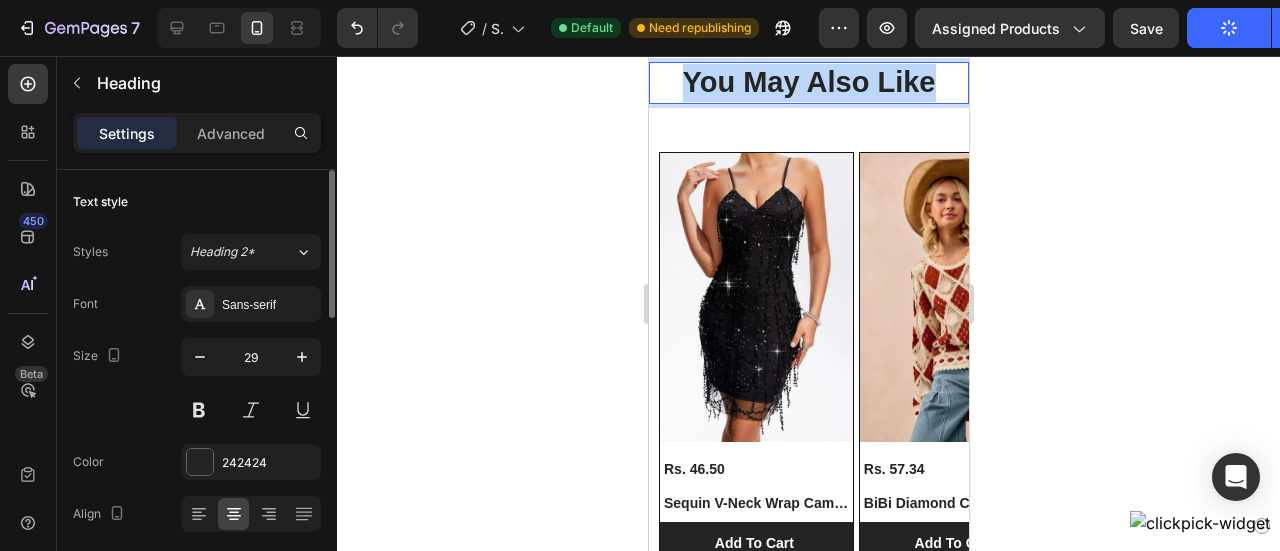 click on "You May Also Like" at bounding box center [808, 83] 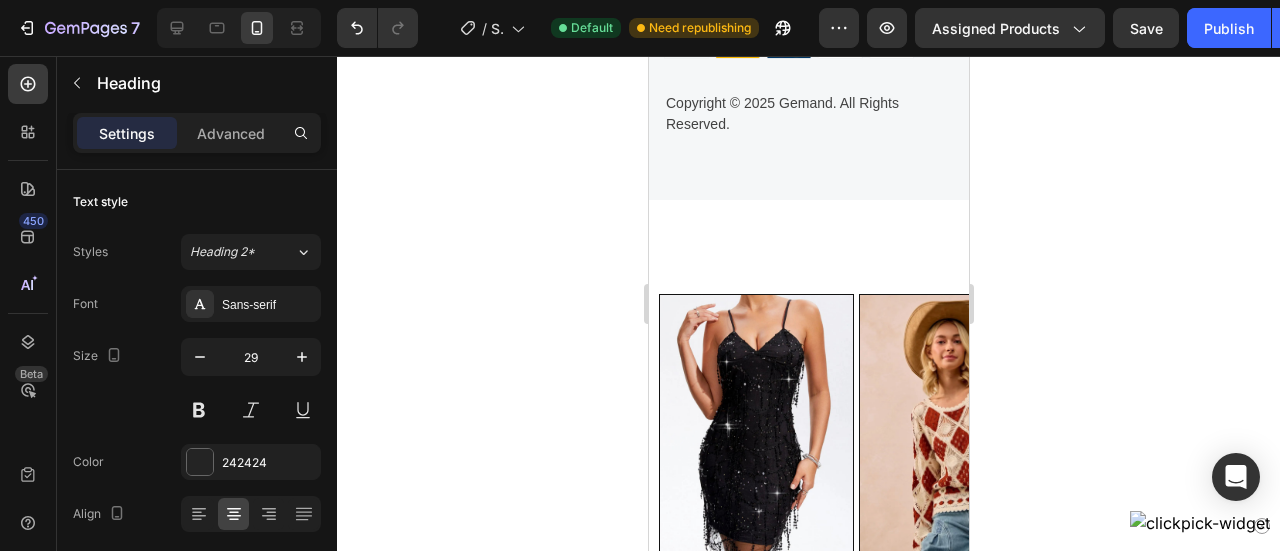 scroll, scrollTop: 3014, scrollLeft: 0, axis: vertical 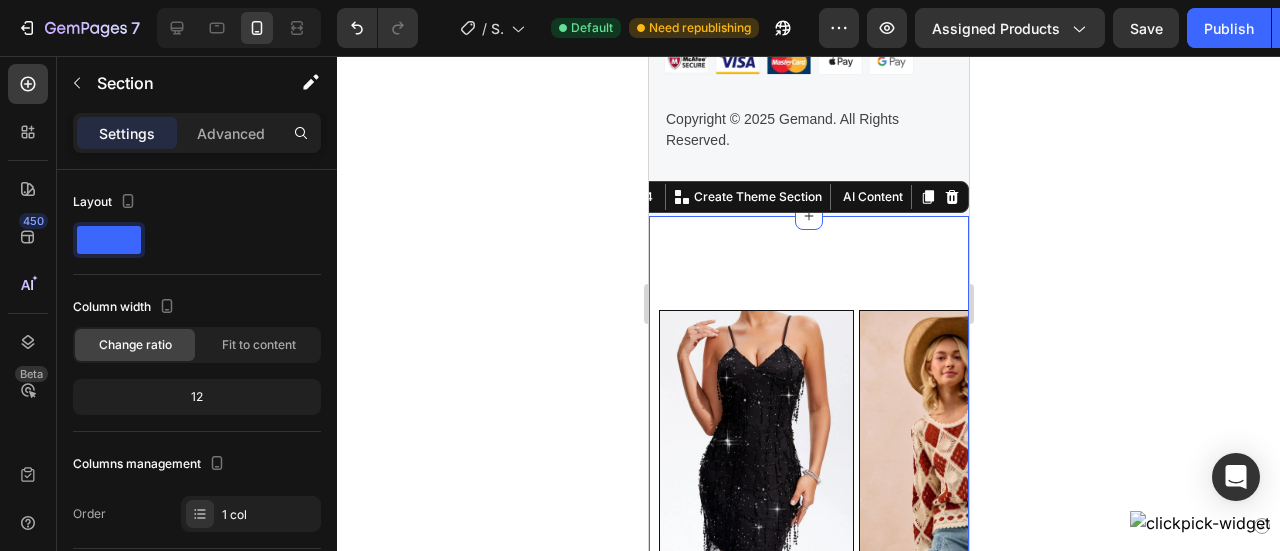 click on "Heading Product Images Rs. 46.50 Product Price Product Price Sequin V-Neck Wrap Cami Dress Product Title Add To Cart Add to Cart Row Product List Product Images Rs. 57.34 Product Price Product Price BiBi Diamond Crochet Knit Top Product Title Add To Cart Add to Cart Row Product List Product Images Rs. 43.32 Product Price Product Price VERY J Chevron/Floral Pattern Crochet Knit Top Product Title Add To Cart Add to Cart Row Product List Product Images Rs. 15.10 Product Price Product Price BiBi Rayon Span Jersey Knit Halter Neck Tank Top Product Title Add To Cart Add to Cart Row Product List Product List" at bounding box center (808, 505) 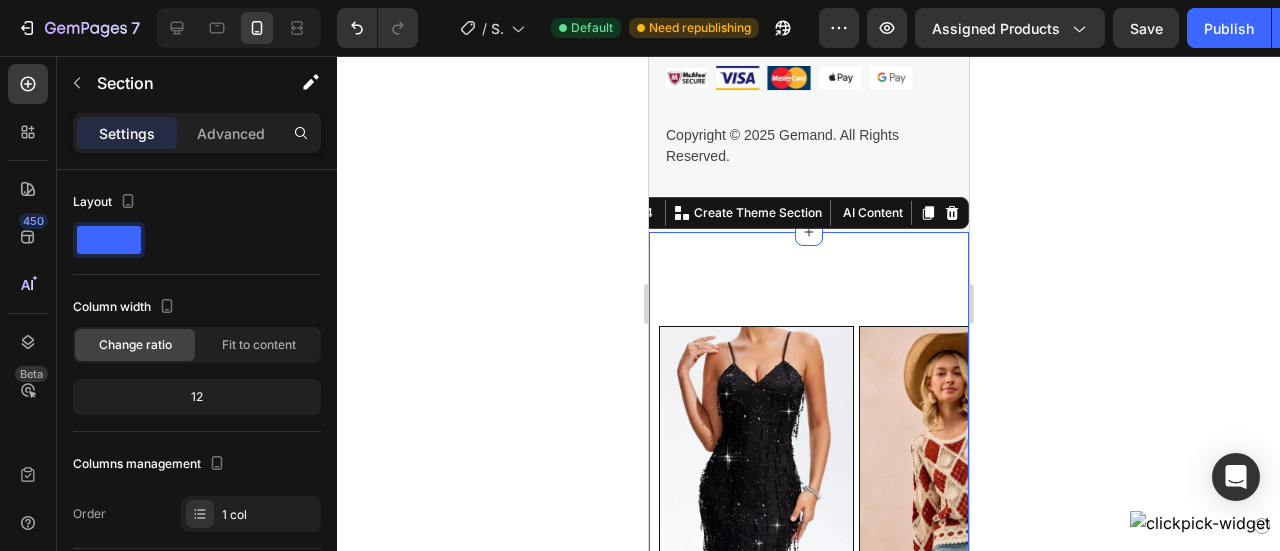 scroll, scrollTop: 2992, scrollLeft: 0, axis: vertical 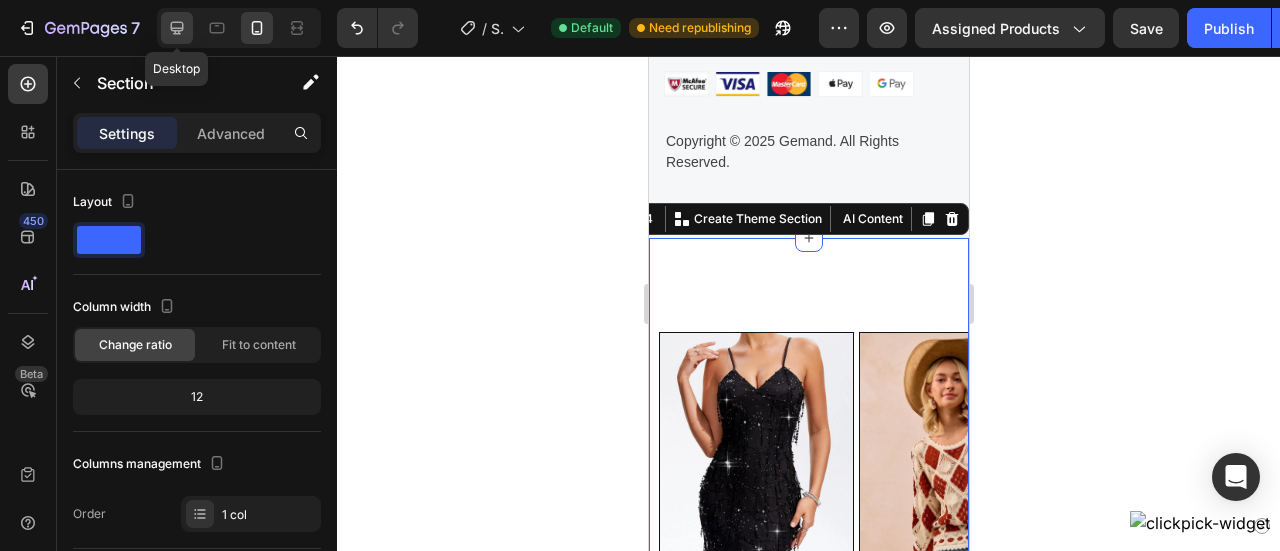 click 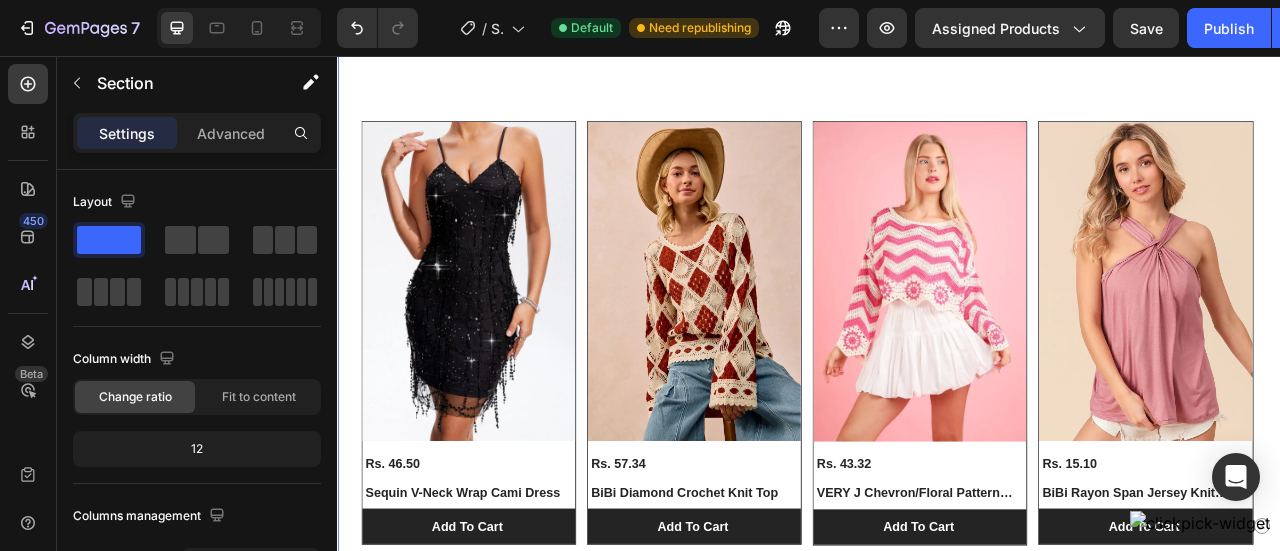 scroll, scrollTop: 2850, scrollLeft: 0, axis: vertical 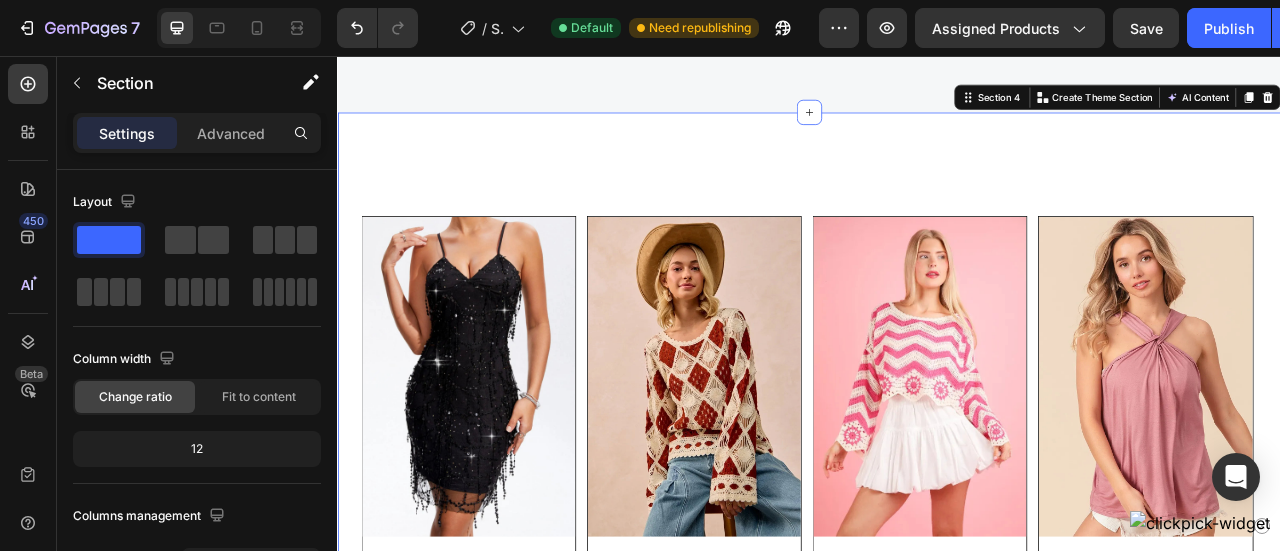 click on "Heading Product Images Rs. 46.50 Product Price Product Price Sequin V-Neck Wrap Cami Dress Product Title Add To Cart Add to Cart Row Product List Product Images Rs. 57.34 Product Price Product Price BiBi Diamond Crochet Knit Top Product Title Add To Cart Add to Cart Row Product List Product Images Rs. 43.32 Product Price Product Price VERY J Chevron/Floral Pattern Crochet Knit Top Product Title Add To Cart Add to Cart Row Product List Product Images Rs. 15.10 Product Price Product Price BiBi Rayon Span Jersey Knit Halter Neck Tank Top Product Title Add To Cart Add to Cart Row Product List Product List Section 4   You can create reusable sections Create Theme Section AI Content Write with GemAI What would you like to describe here? Tone and Voice Persuasive Product Sequin V-Neck Wrap Cami Dress Show more Generate" at bounding box center (937, 517) 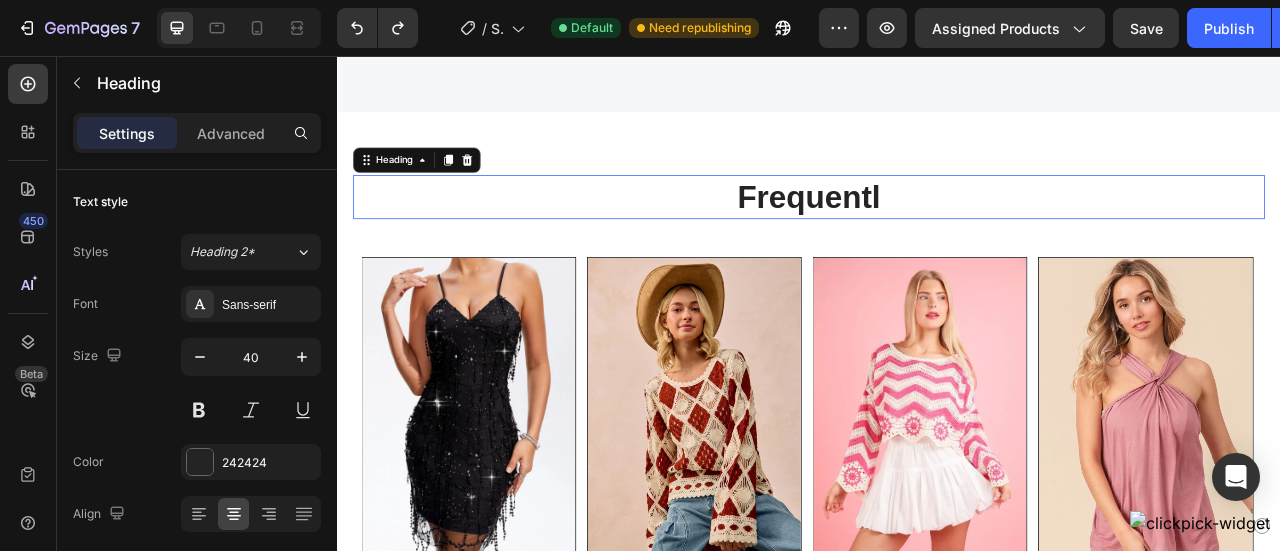 click on "Frequentl" at bounding box center (937, 235) 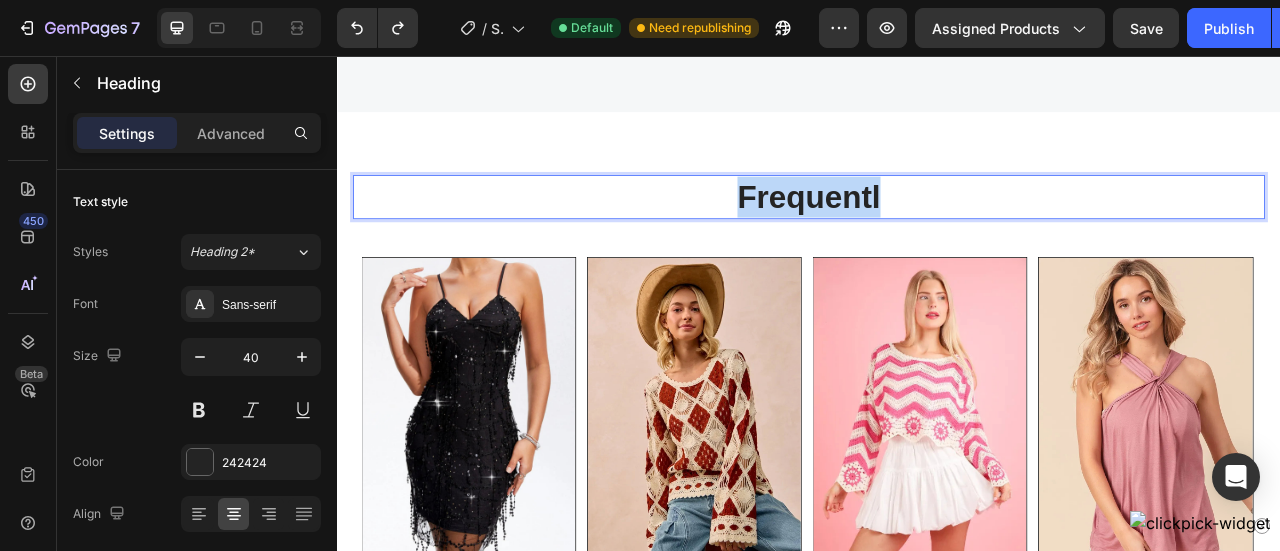 click on "Frequentl" at bounding box center (937, 235) 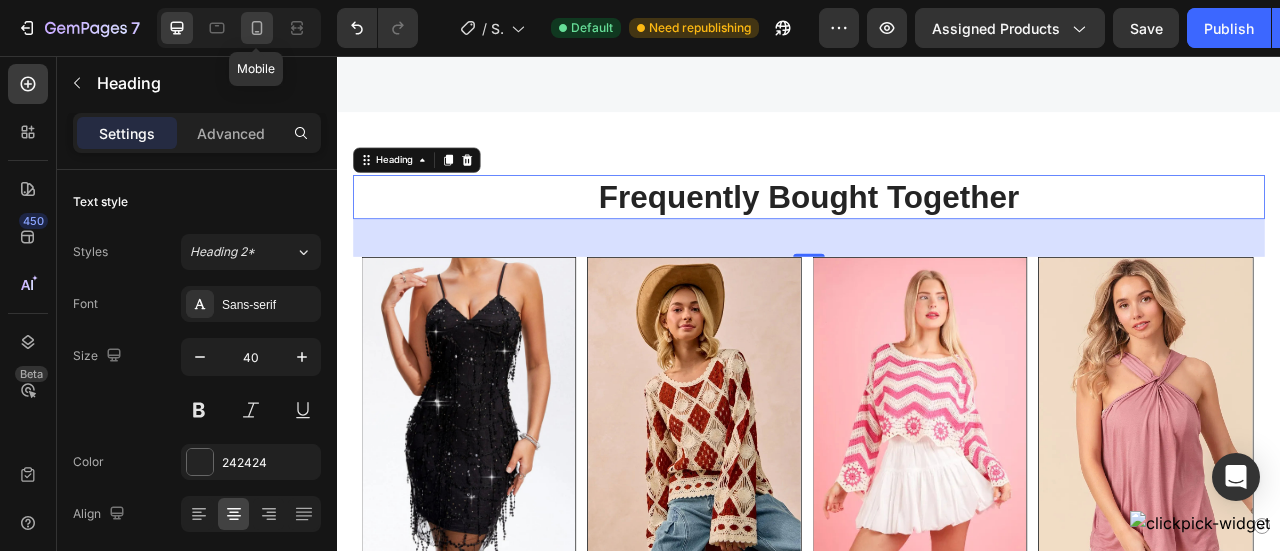 click 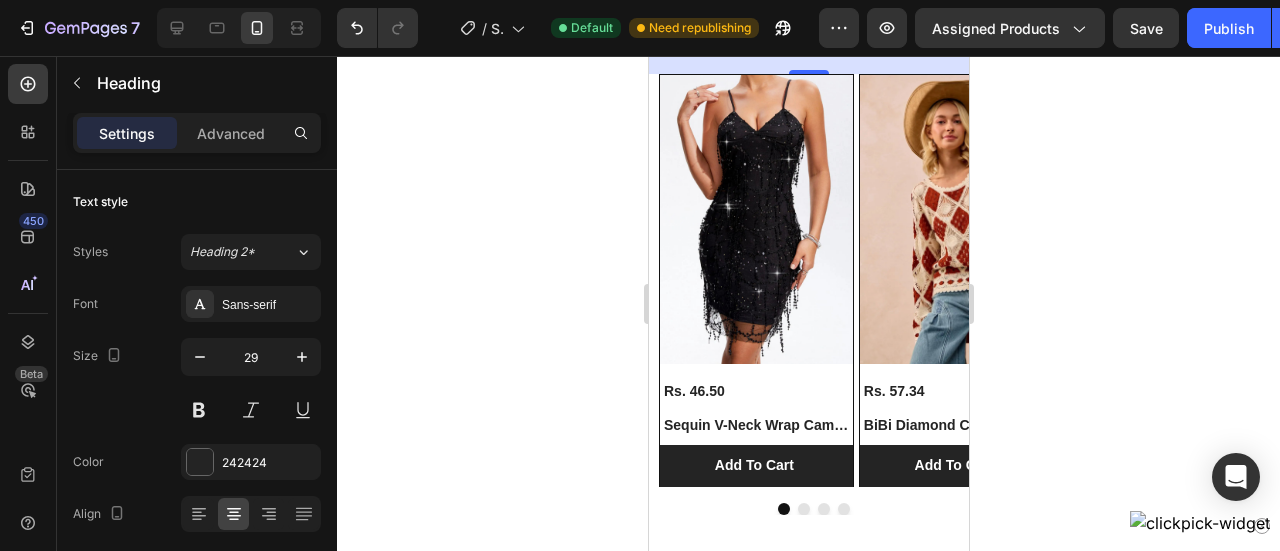 scroll, scrollTop: 3335, scrollLeft: 0, axis: vertical 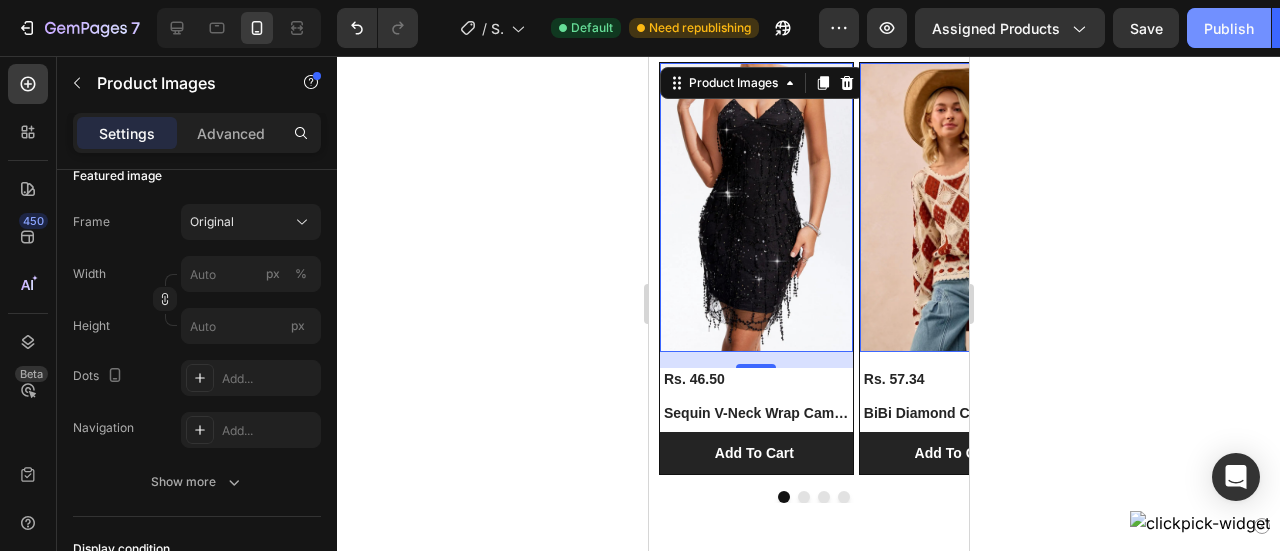 click on "Publish" 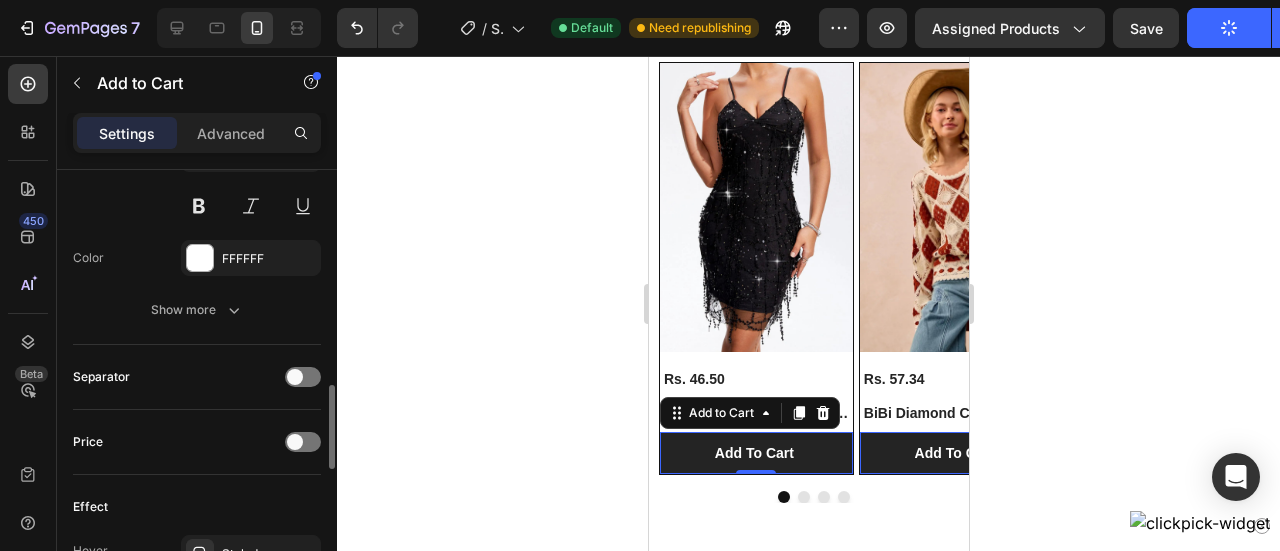 scroll, scrollTop: 1146, scrollLeft: 0, axis: vertical 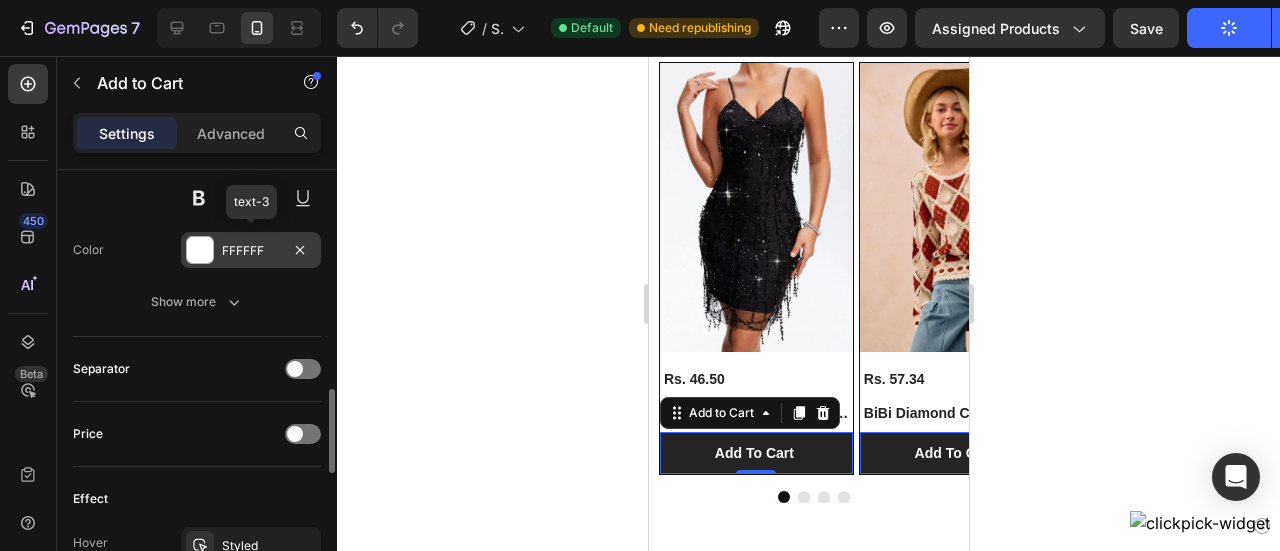 click at bounding box center [200, 250] 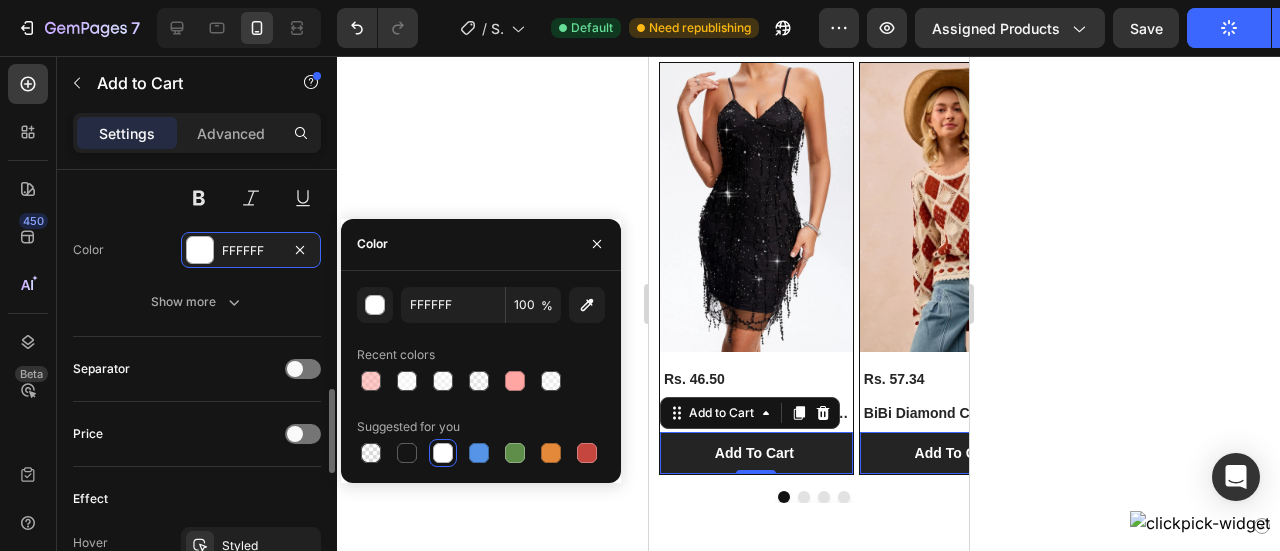click on "Separator" 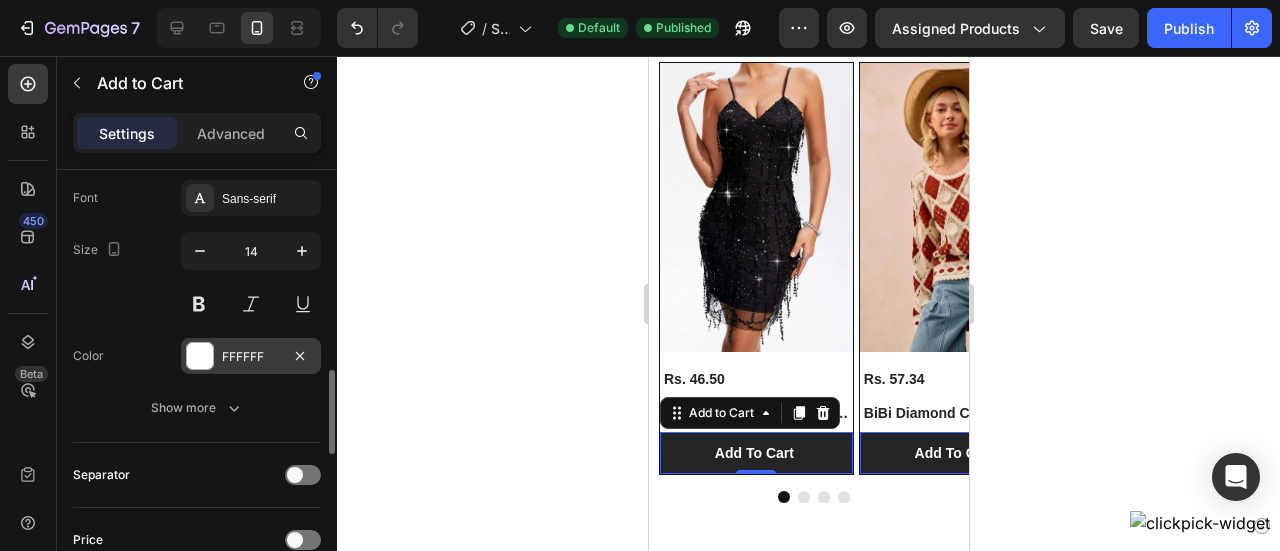 scroll, scrollTop: 1042, scrollLeft: 0, axis: vertical 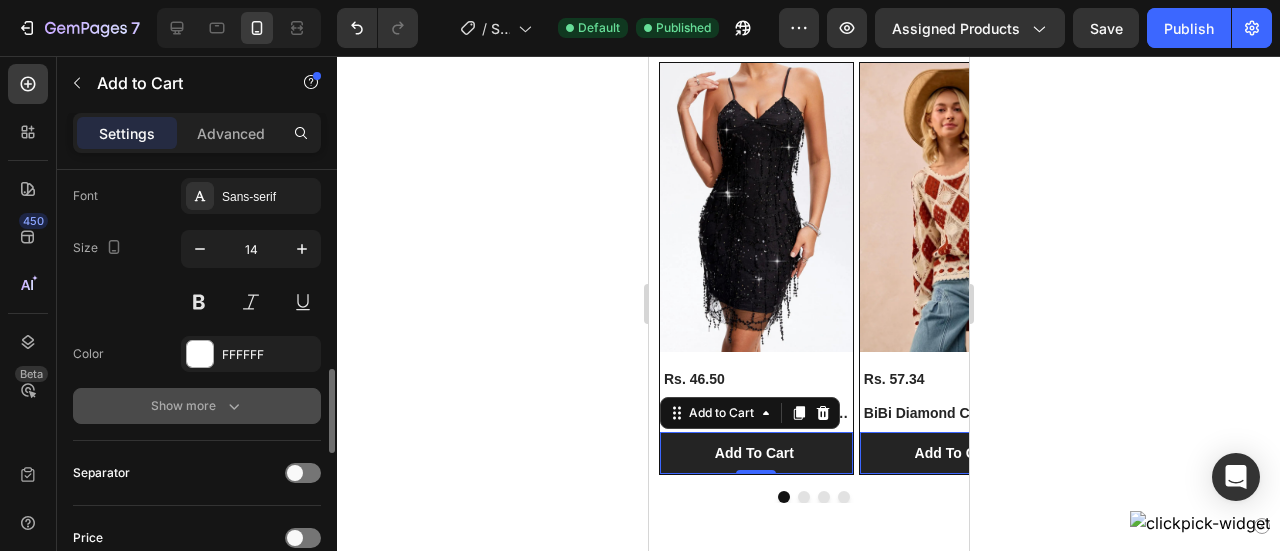 click on "Show more" at bounding box center [197, 406] 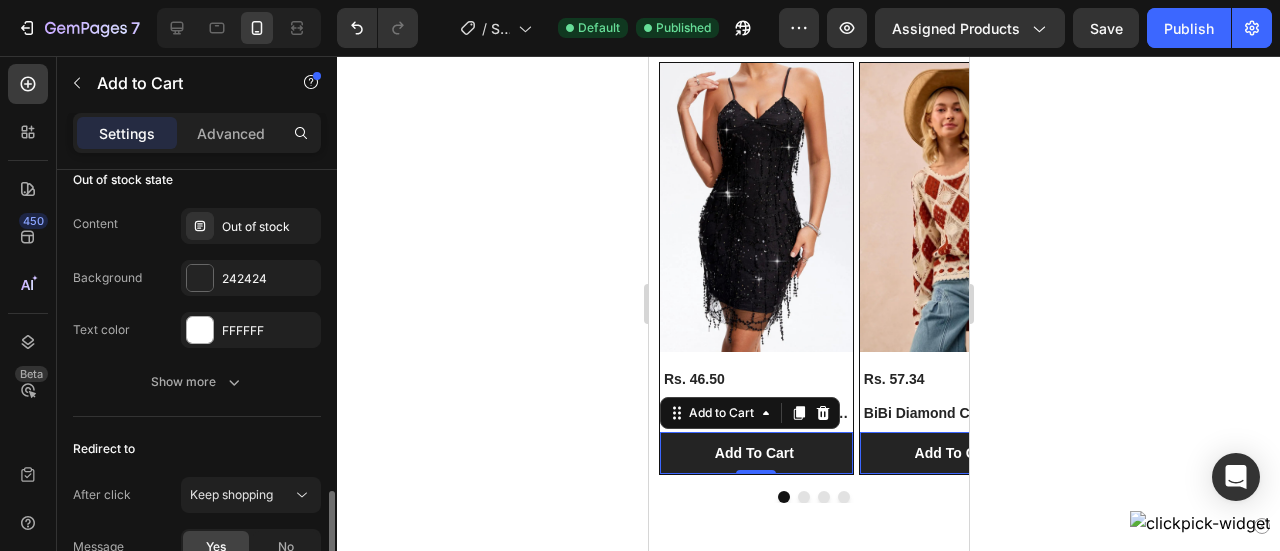 scroll, scrollTop: 1847, scrollLeft: 0, axis: vertical 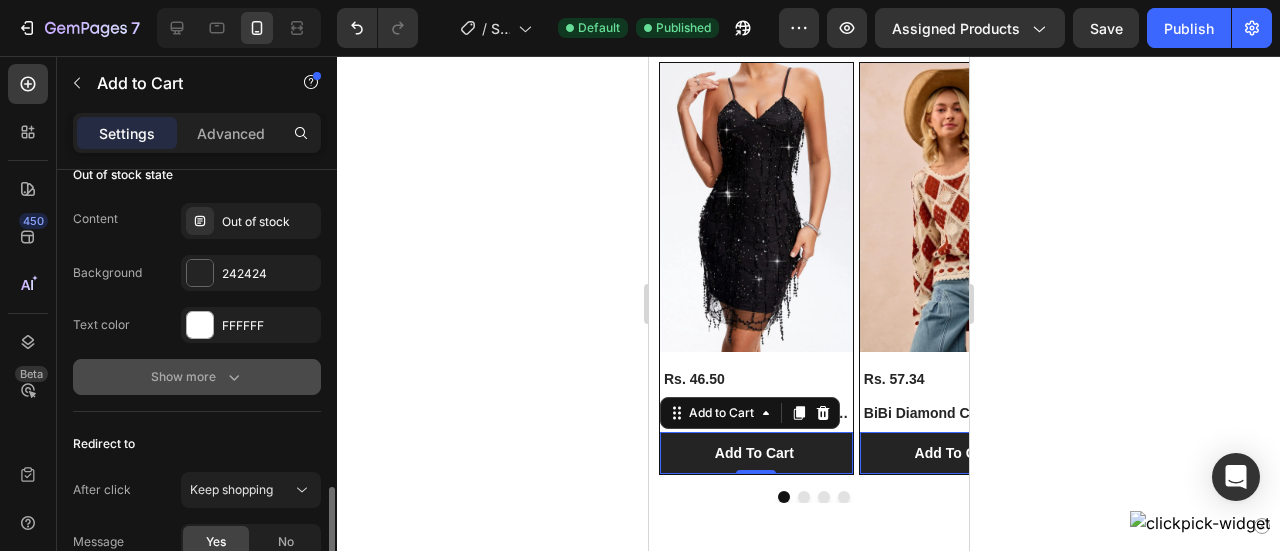 click on "Show more" at bounding box center (197, 377) 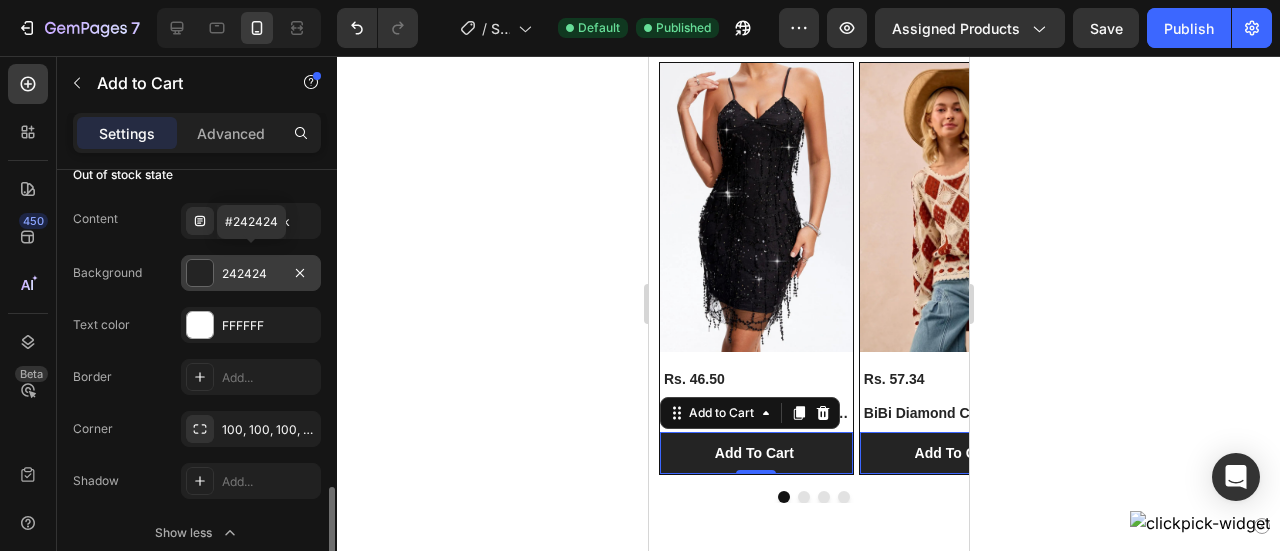 click at bounding box center (200, 273) 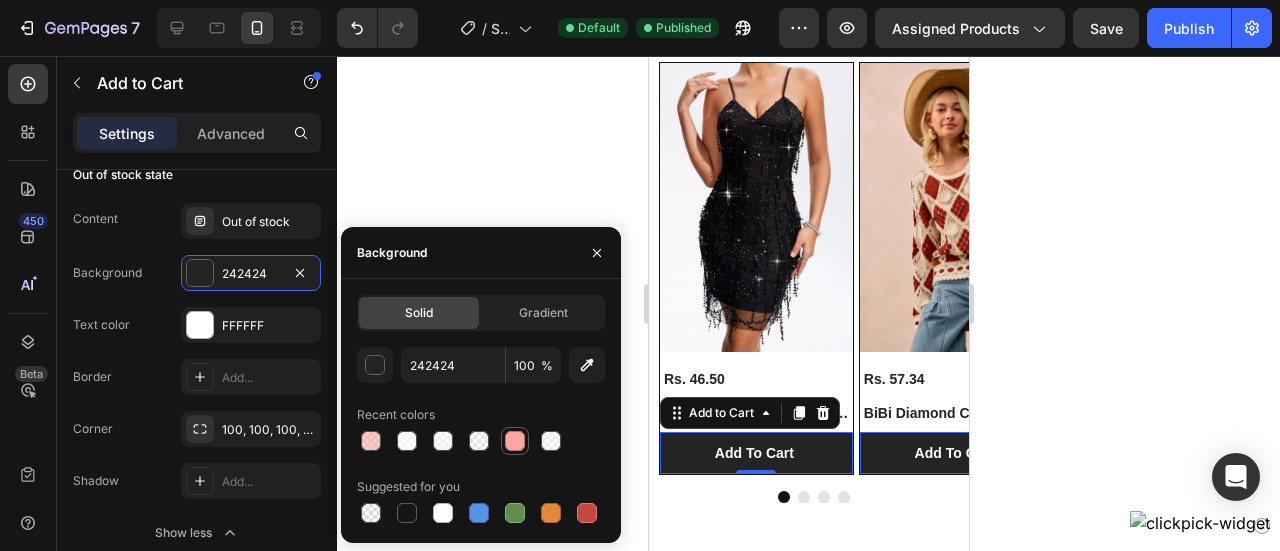 click at bounding box center (515, 441) 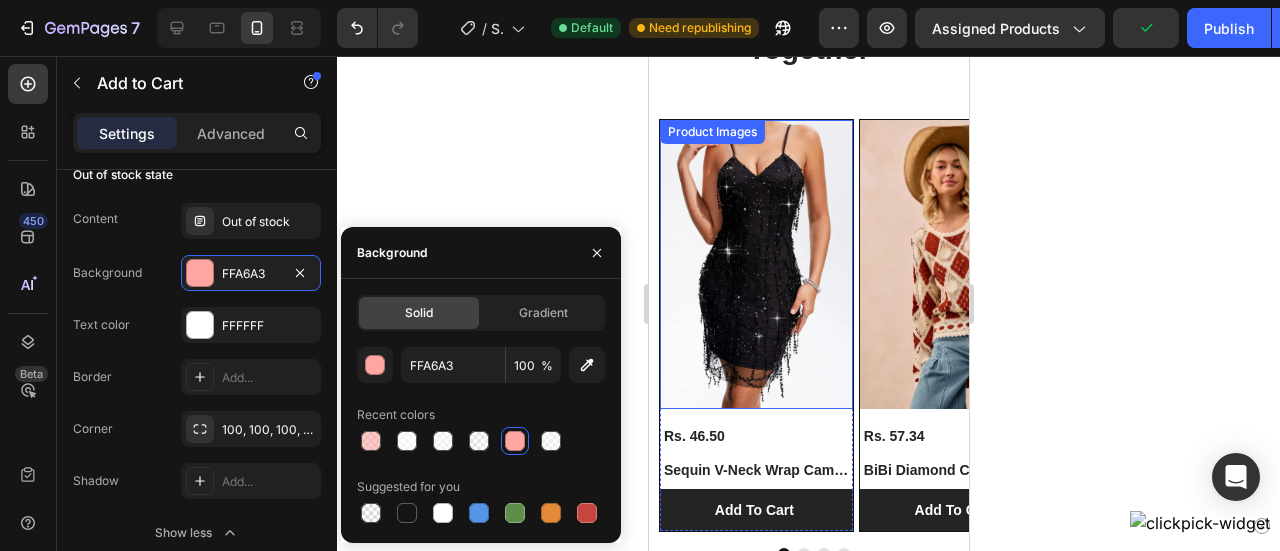 scroll, scrollTop: 2835, scrollLeft: 0, axis: vertical 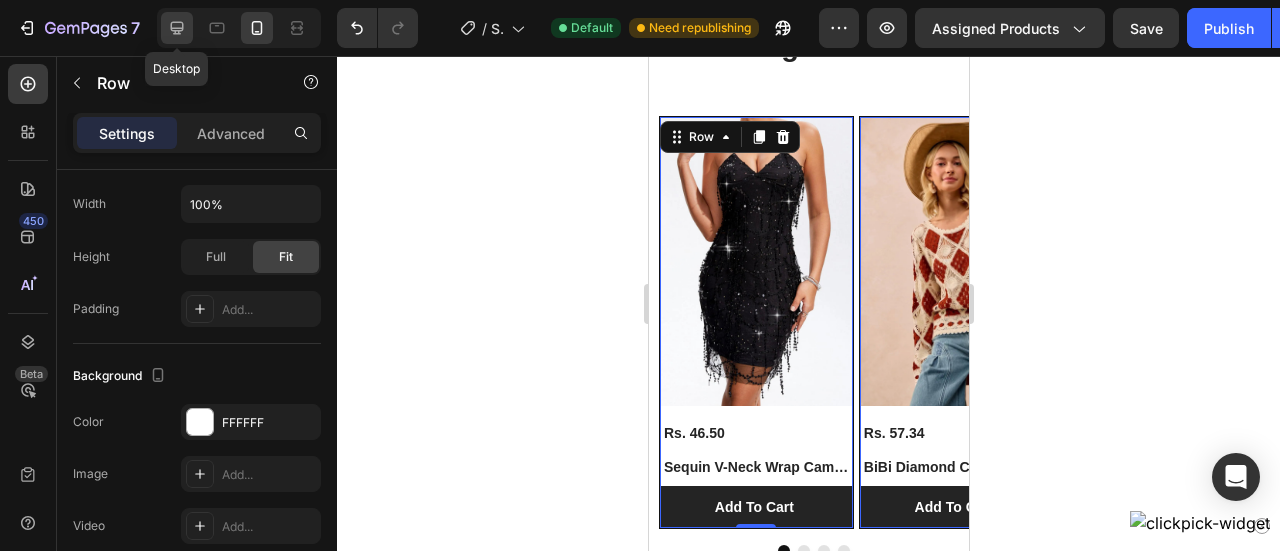 click 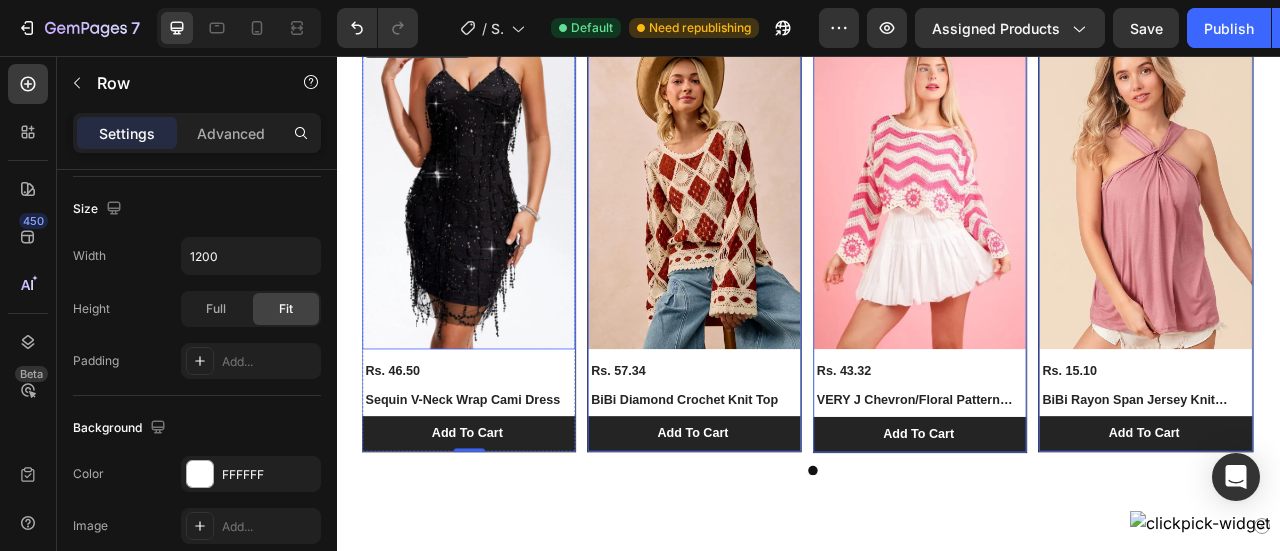 scroll, scrollTop: 2694, scrollLeft: 0, axis: vertical 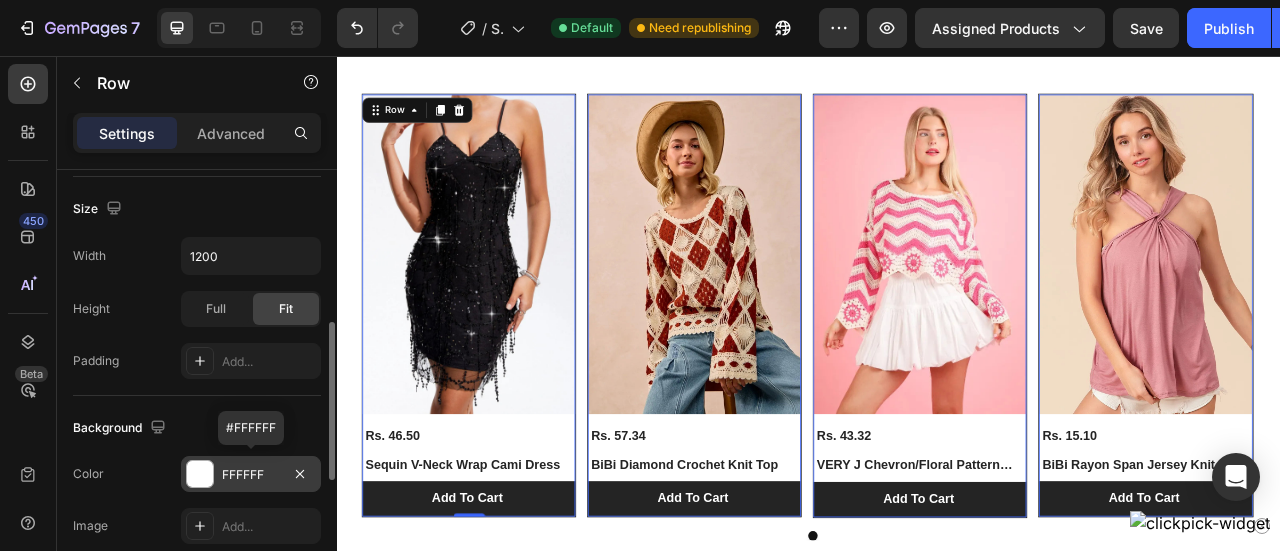 click at bounding box center (200, 474) 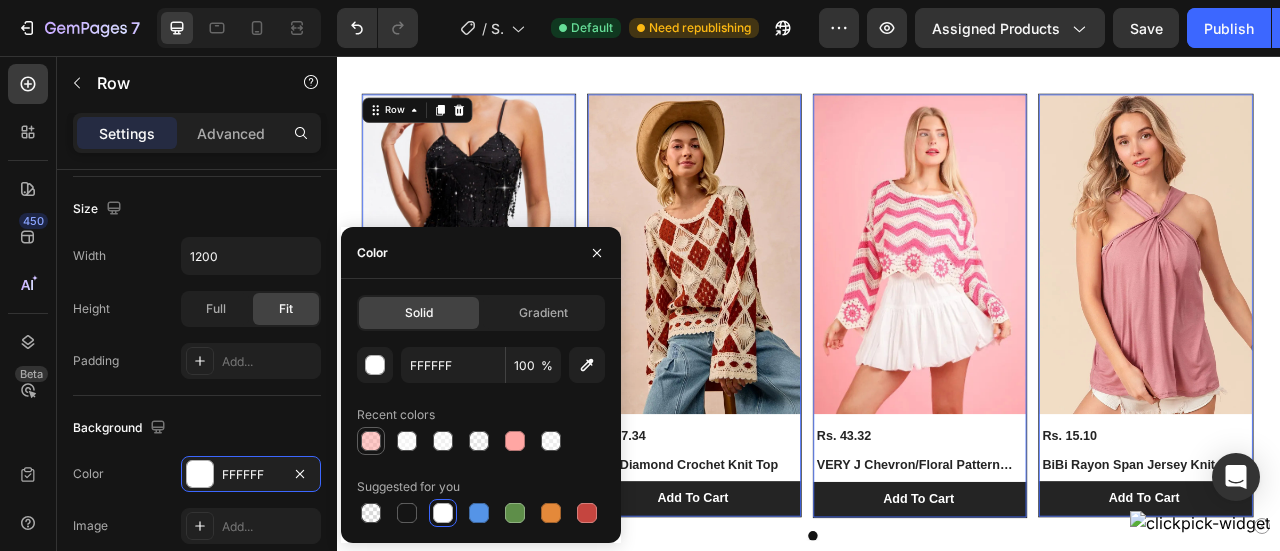 click at bounding box center (371, 441) 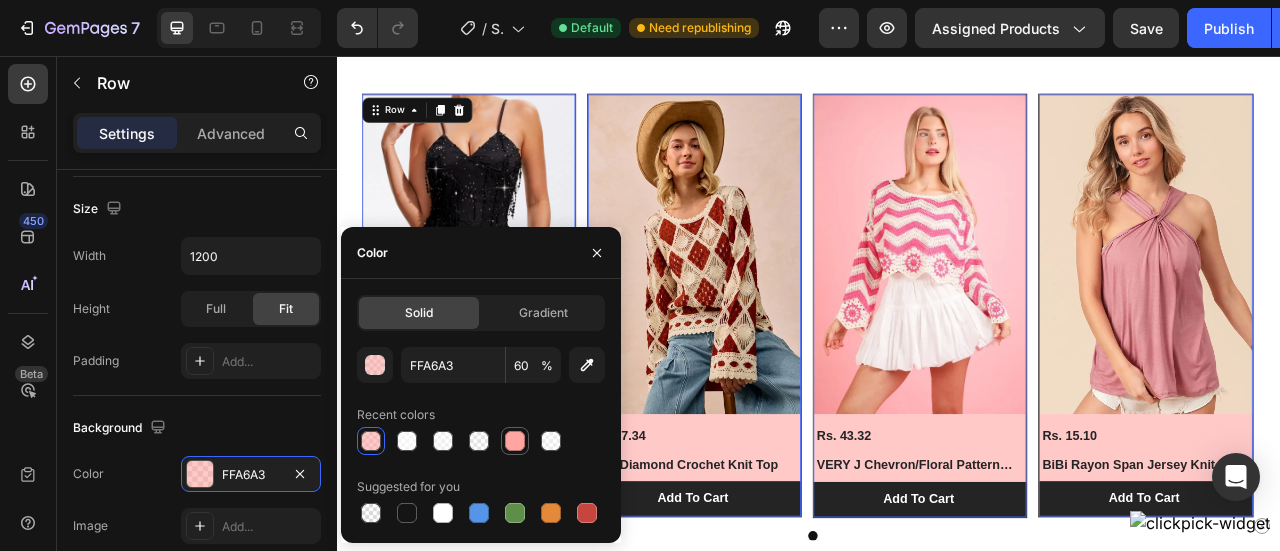 click at bounding box center [515, 441] 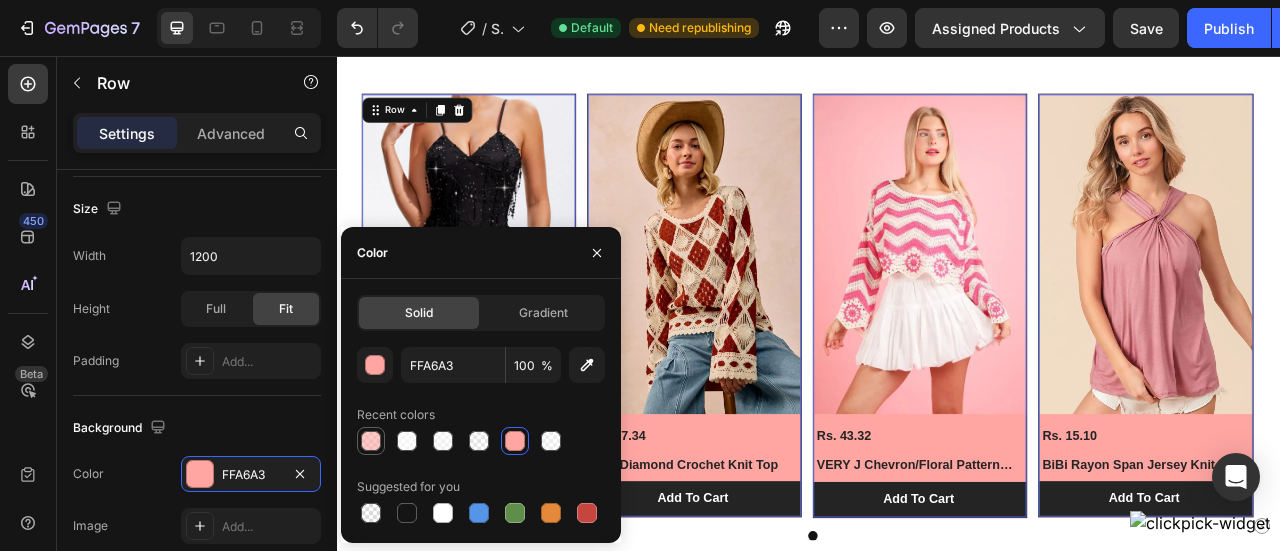 click at bounding box center (371, 441) 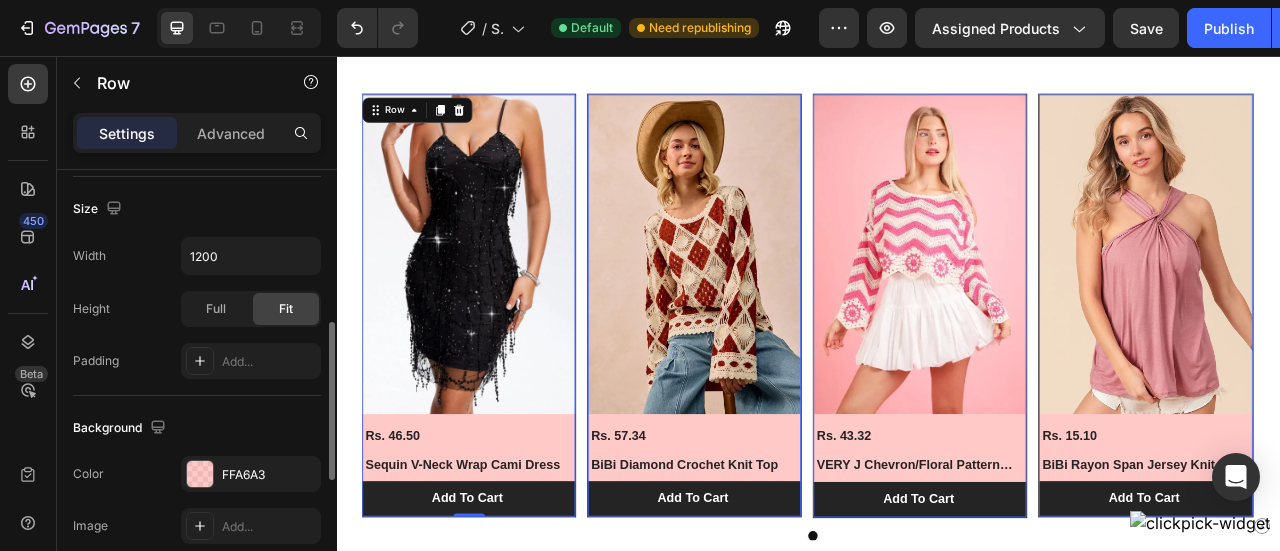 click on "Background The changes might be hidden by the video. Color [COLOR] Image Add... Video Add..." 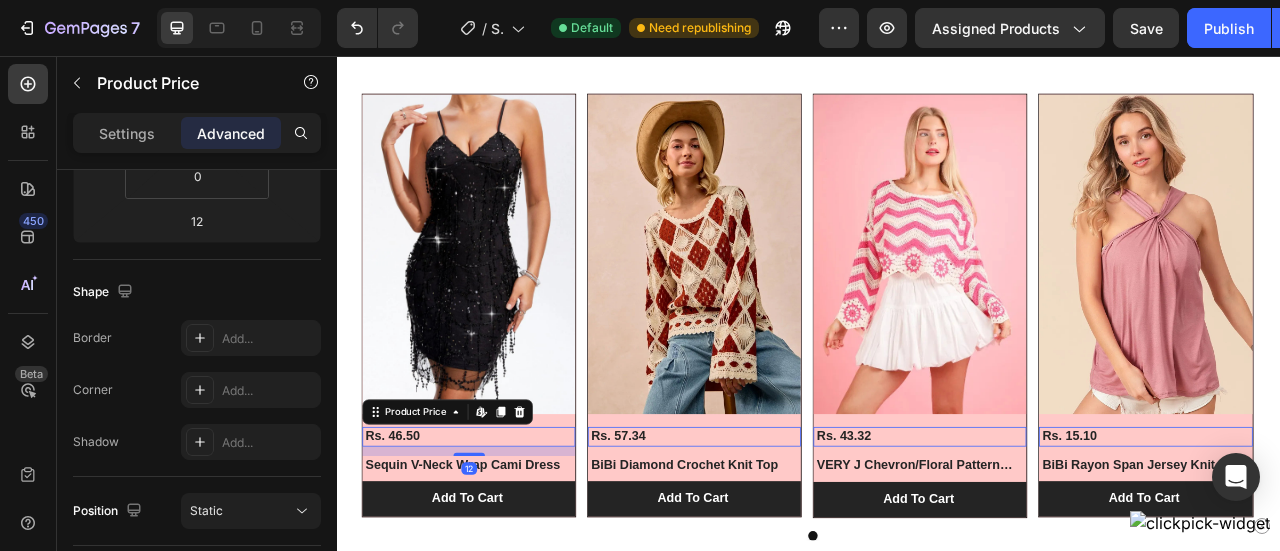 scroll, scrollTop: 0, scrollLeft: 0, axis: both 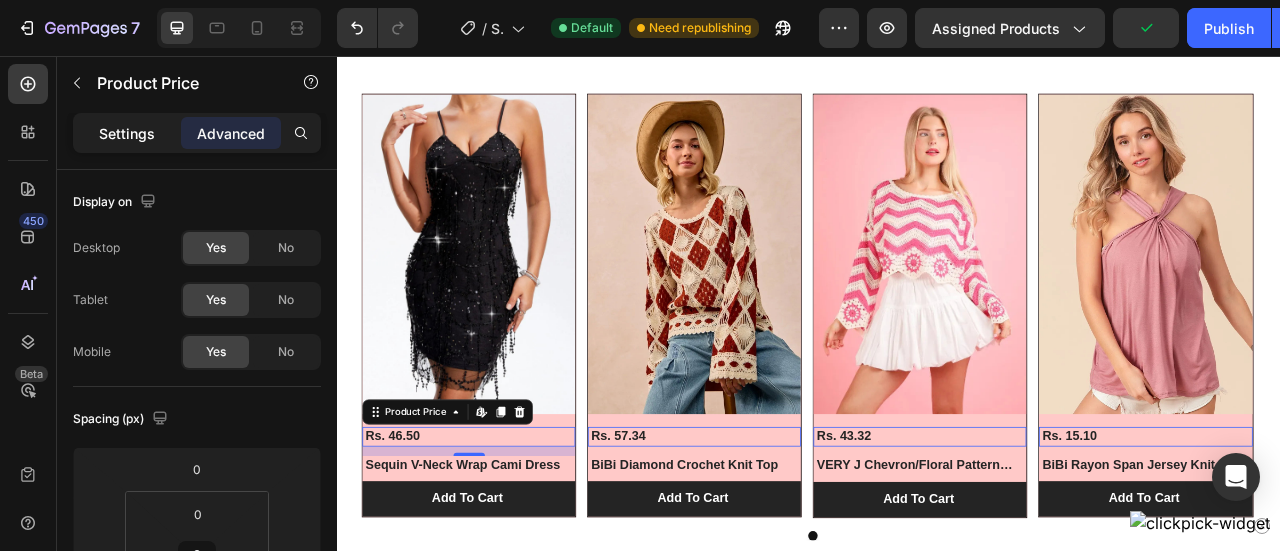 click on "Settings" at bounding box center [127, 133] 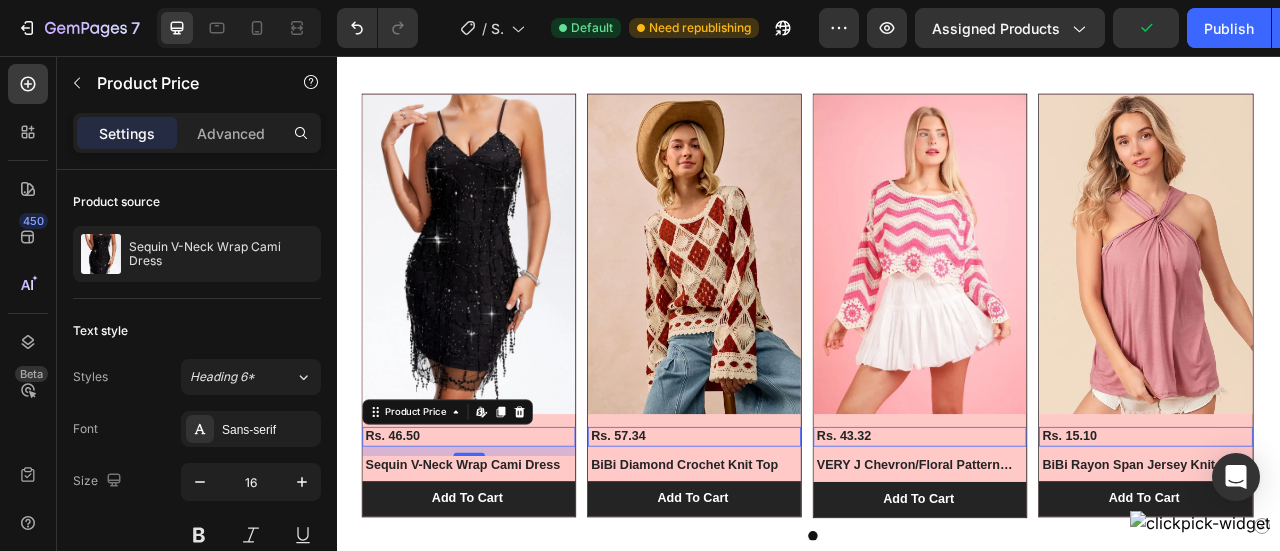 scroll, scrollTop: 252, scrollLeft: 0, axis: vertical 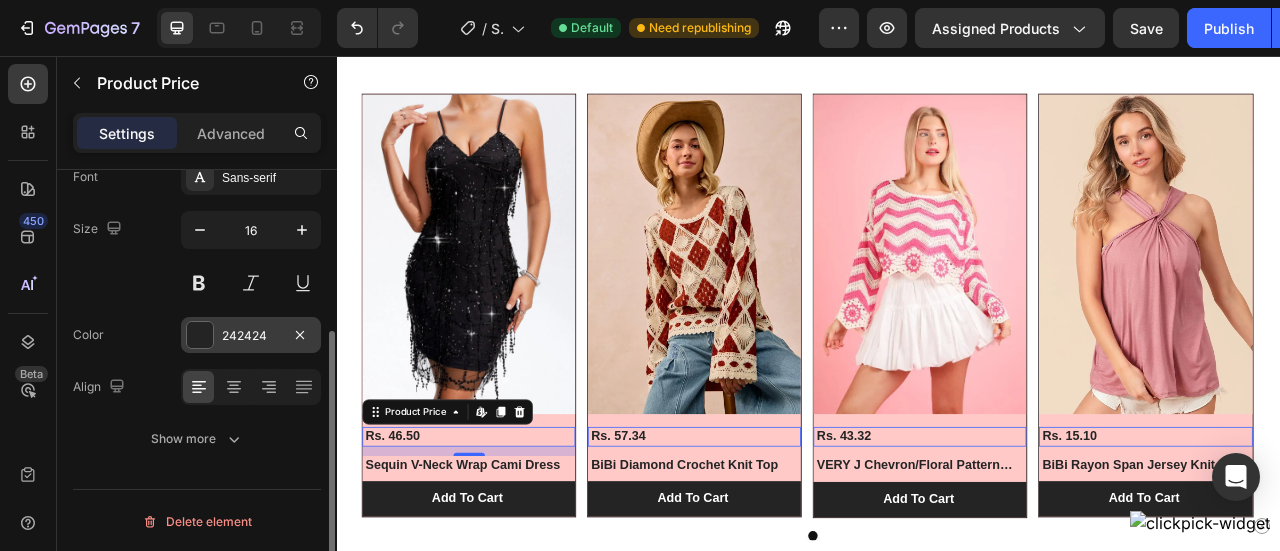 click at bounding box center (200, 335) 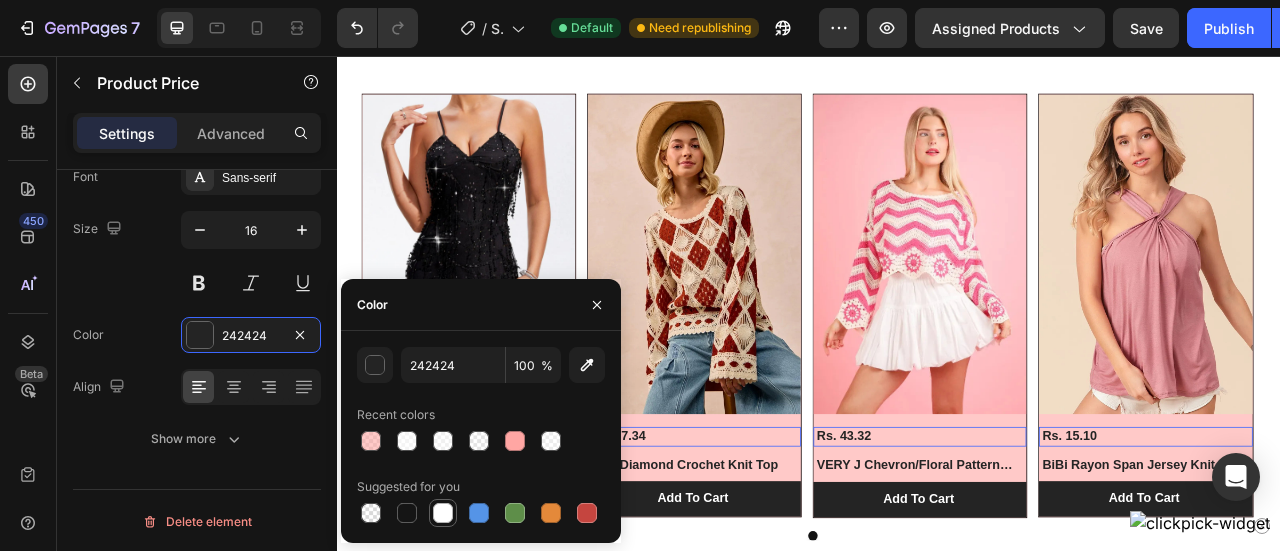 click at bounding box center (443, 513) 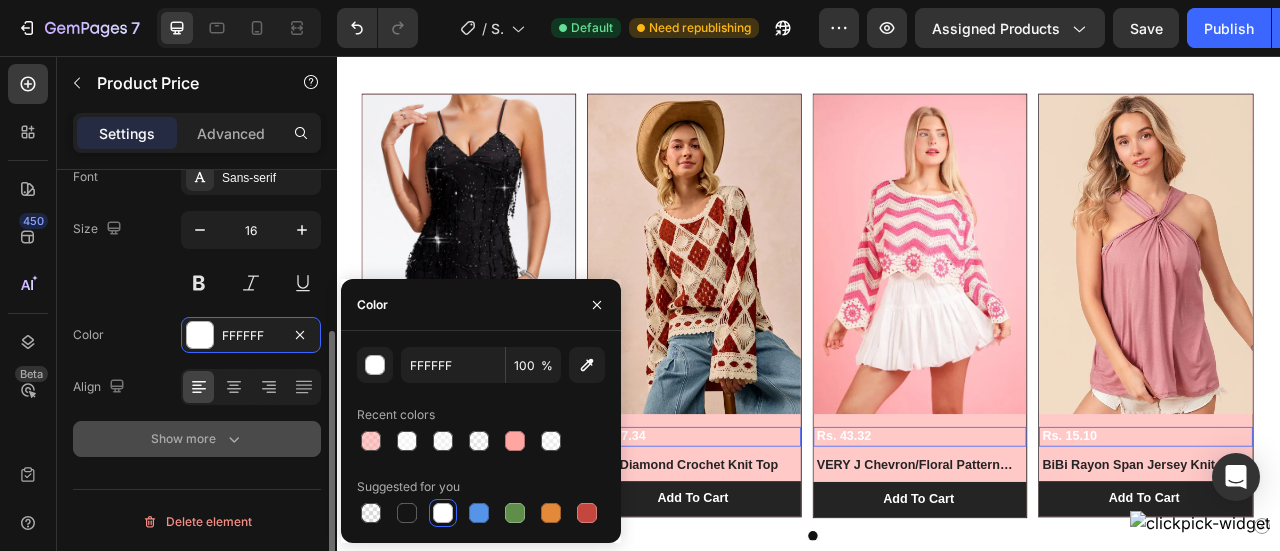 click on "Show more" at bounding box center (197, 439) 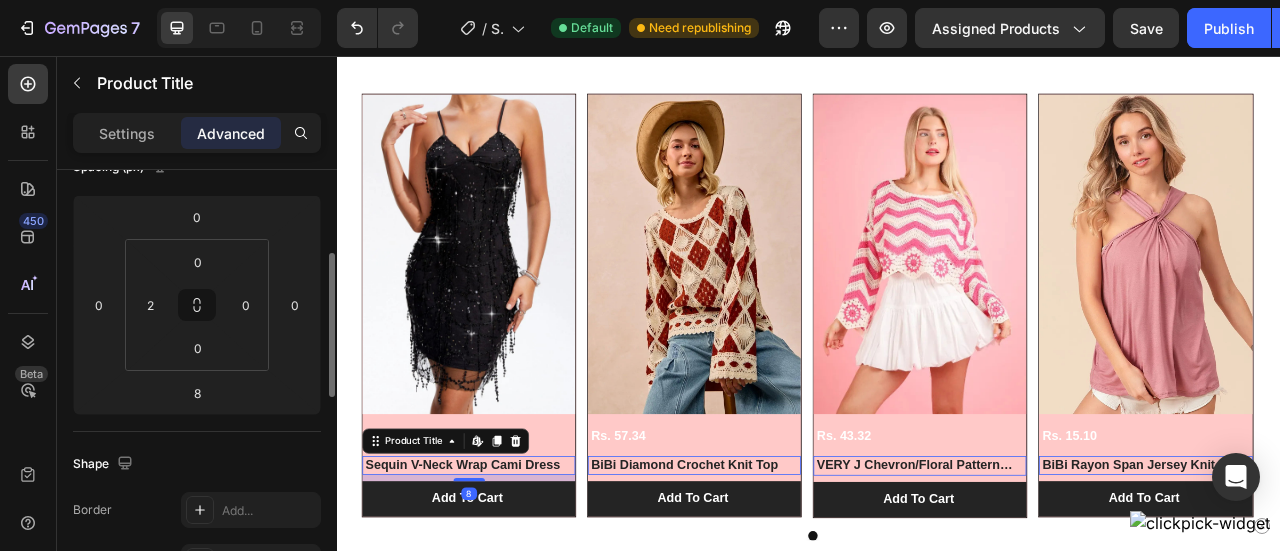 scroll, scrollTop: 0, scrollLeft: 0, axis: both 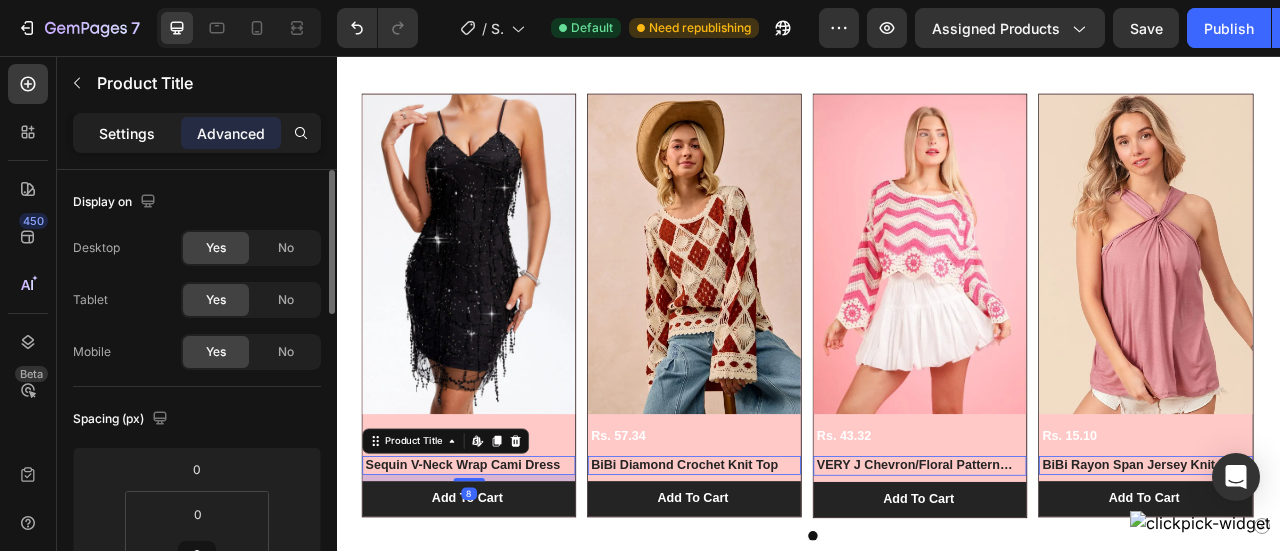 click on "Settings" at bounding box center [127, 133] 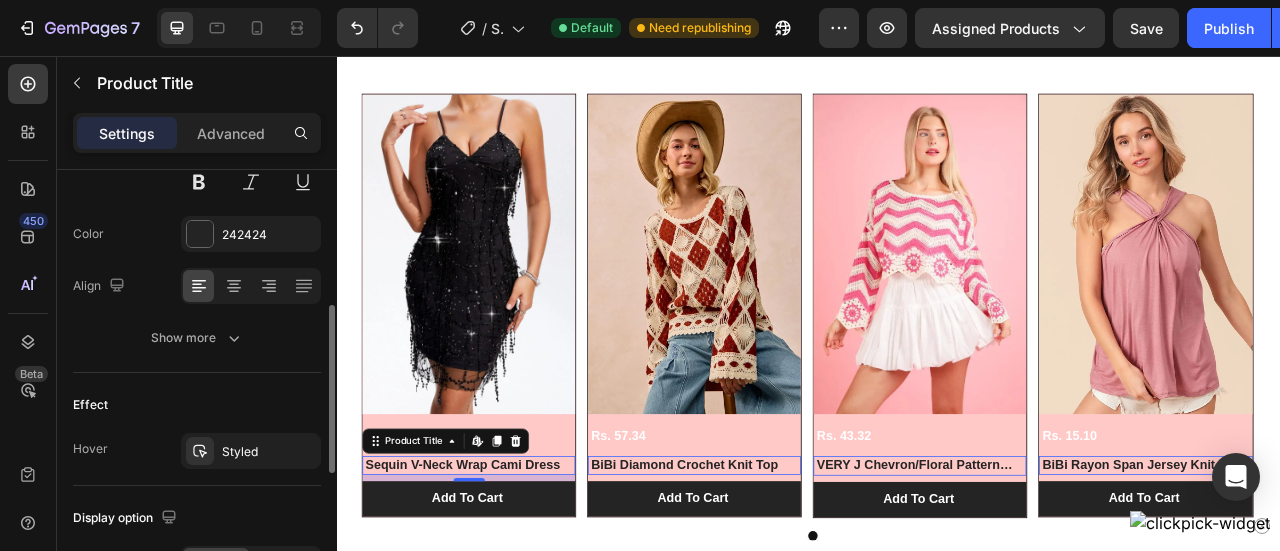 scroll, scrollTop: 356, scrollLeft: 0, axis: vertical 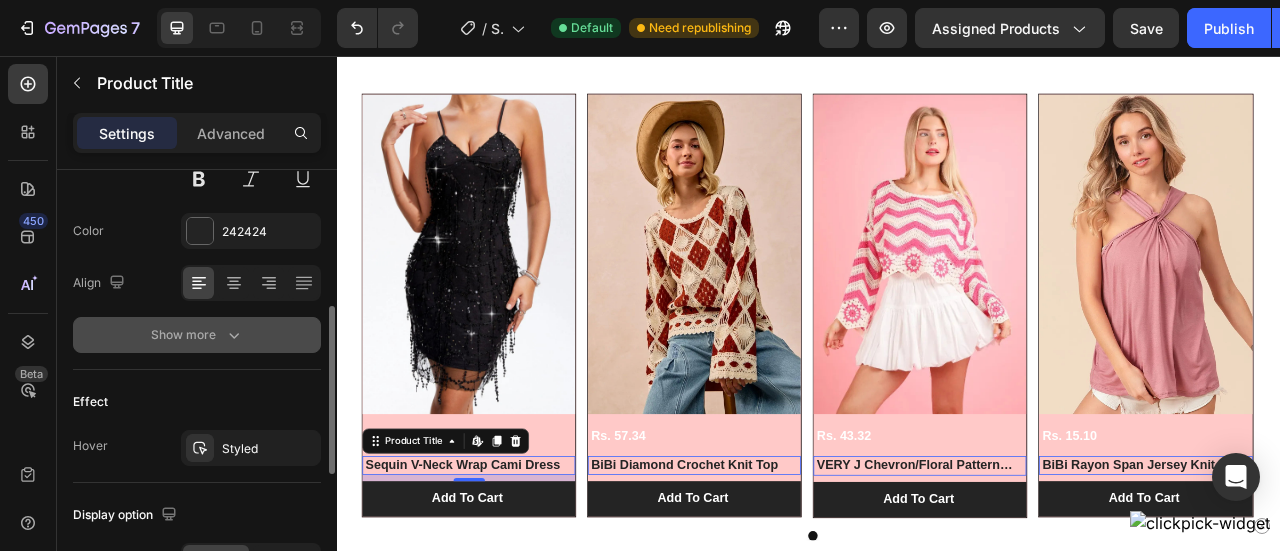 click 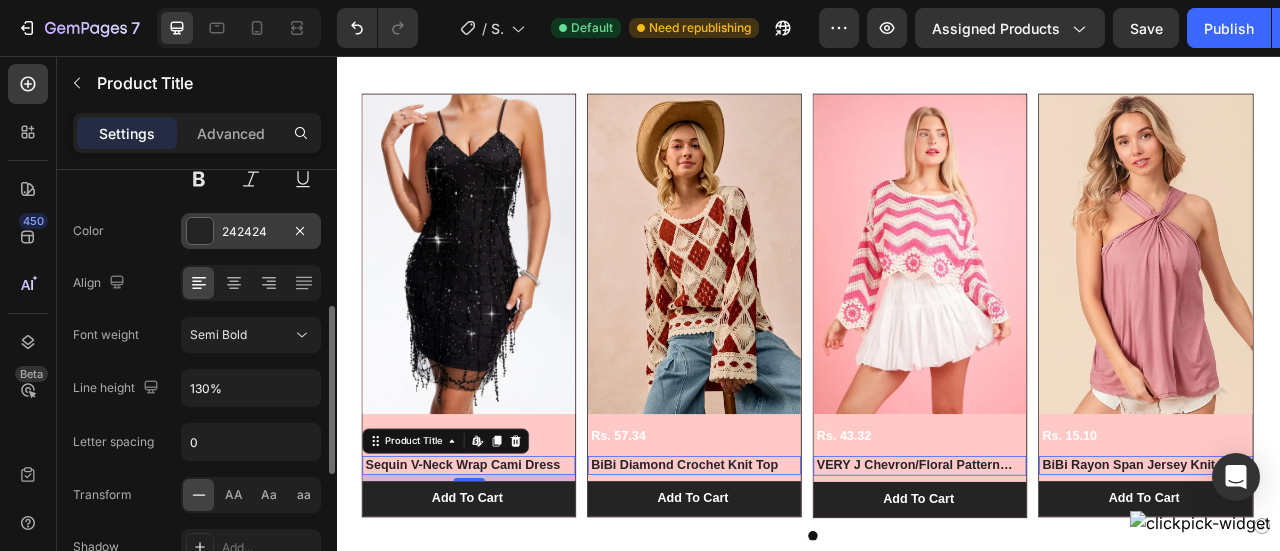 click on "242424" at bounding box center (251, 231) 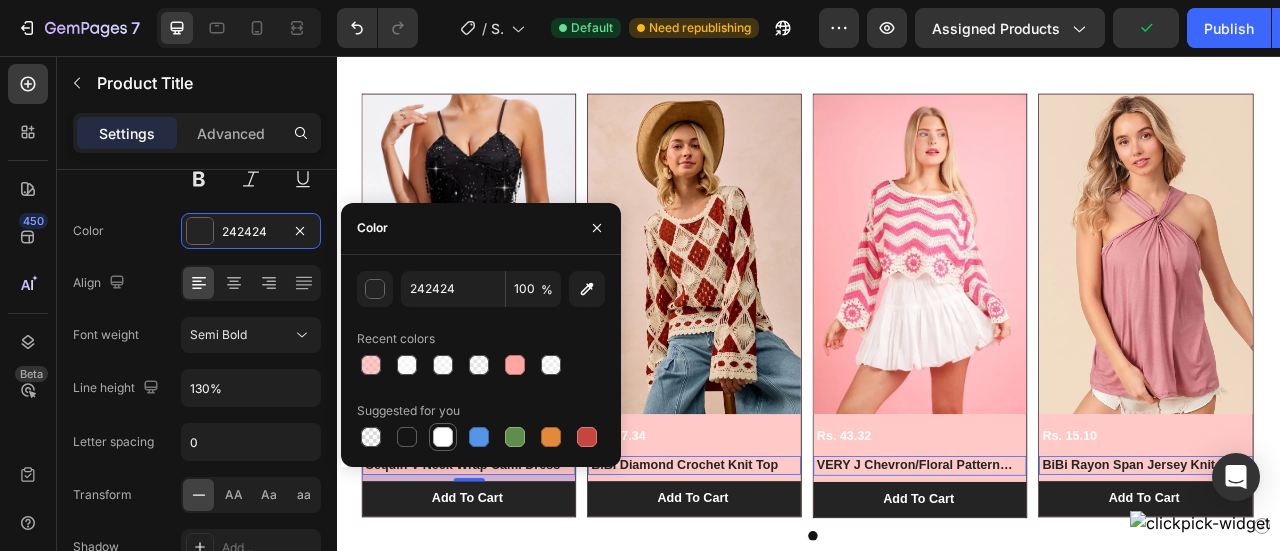 click at bounding box center (443, 437) 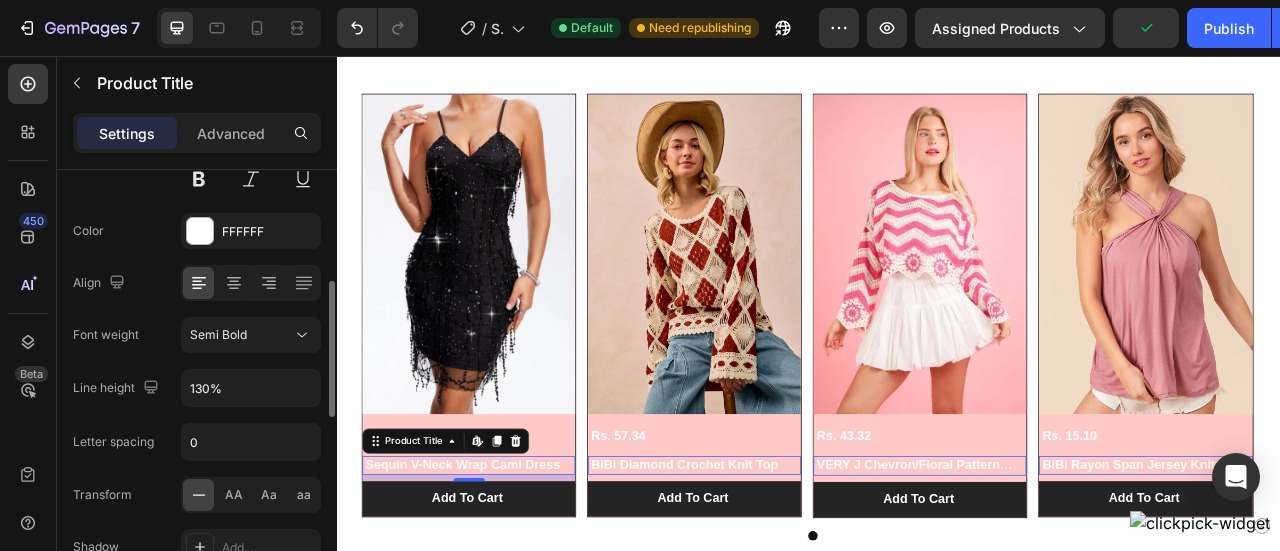 click on "Font Sans-serif Size 16 Color FFFFFF Align Font weight Semi Bold Line height 130% Letter spacing 0 Transform AA Aa aa Shadow Add... Show less" at bounding box center [197, 336] 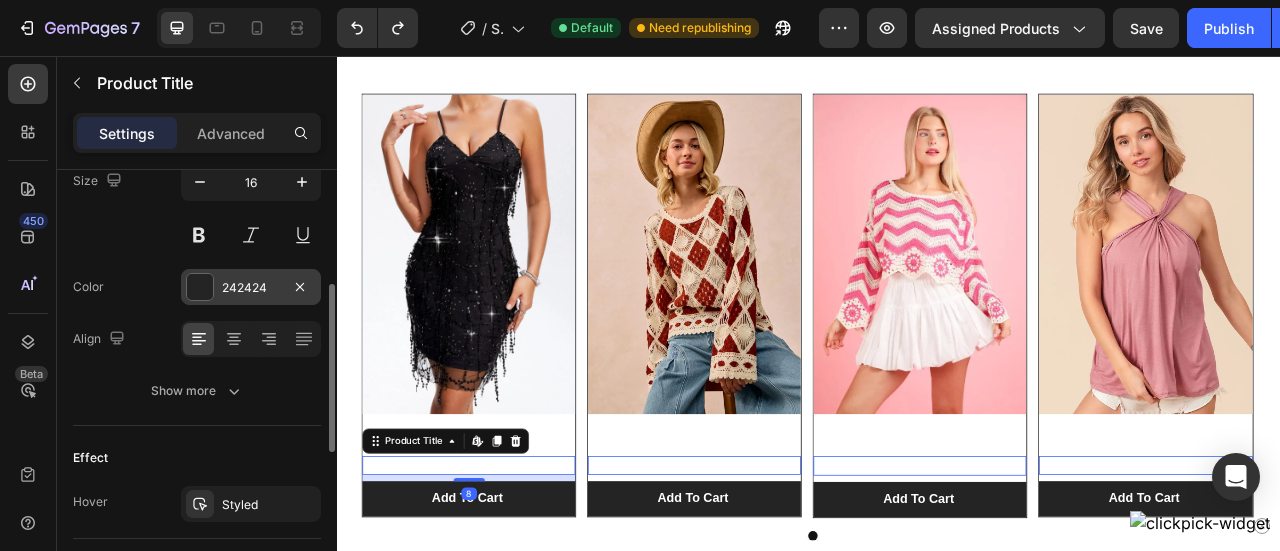 scroll, scrollTop: 302, scrollLeft: 0, axis: vertical 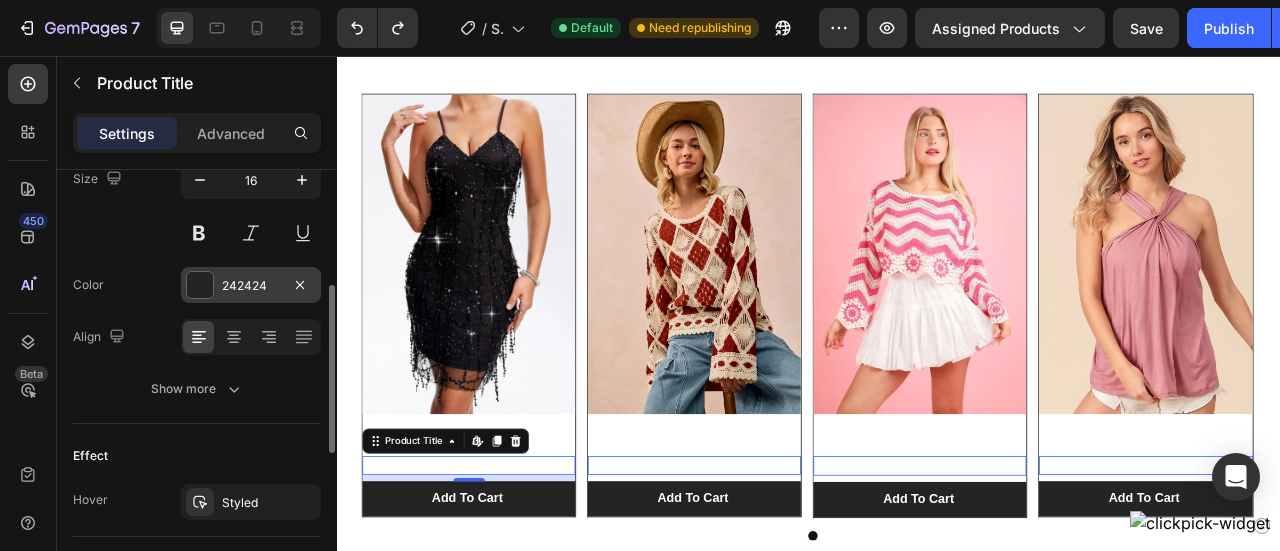 click at bounding box center [200, 285] 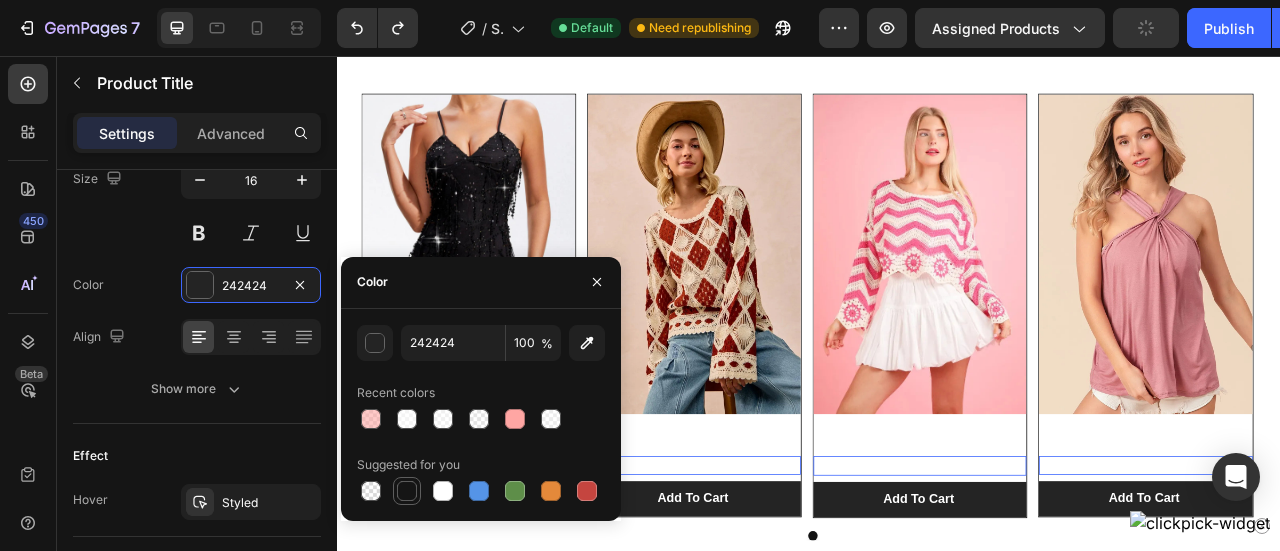 click at bounding box center [407, 491] 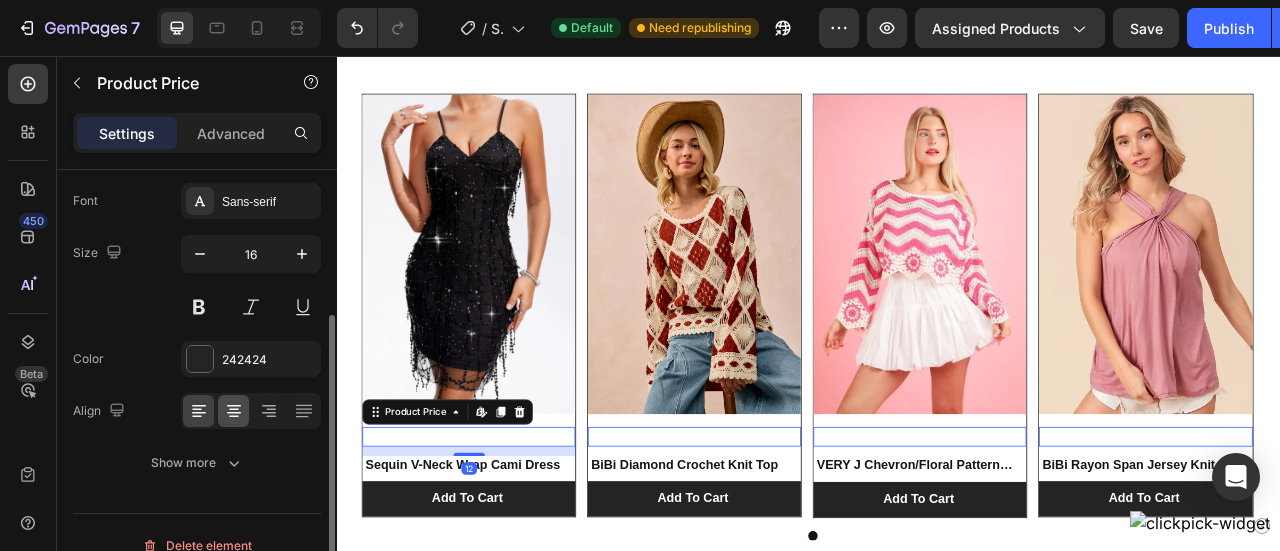 scroll, scrollTop: 229, scrollLeft: 0, axis: vertical 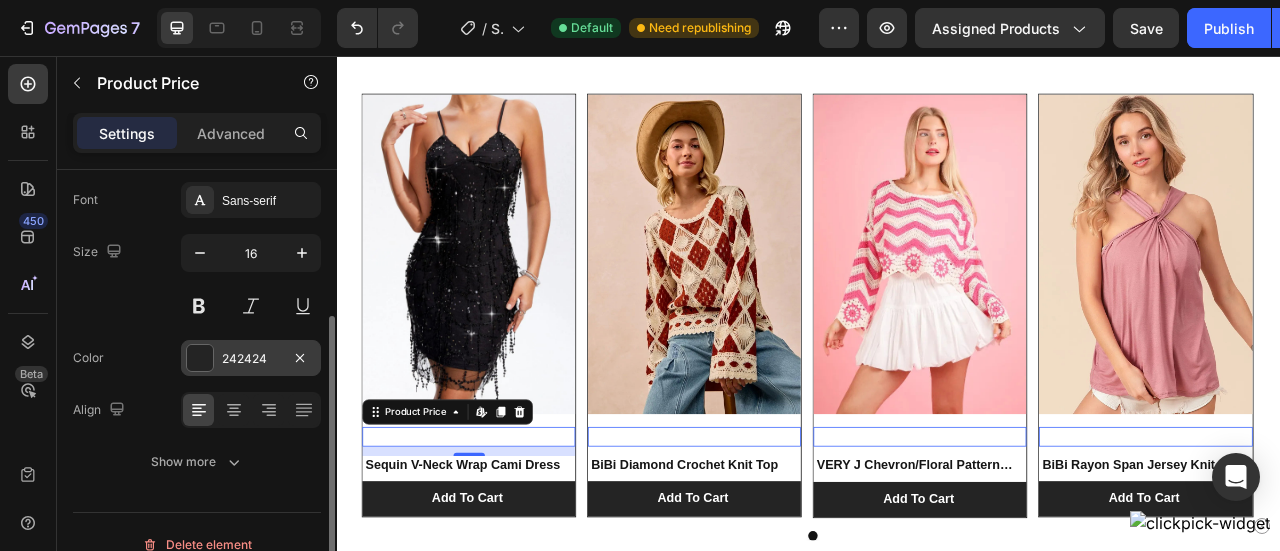 click at bounding box center [200, 358] 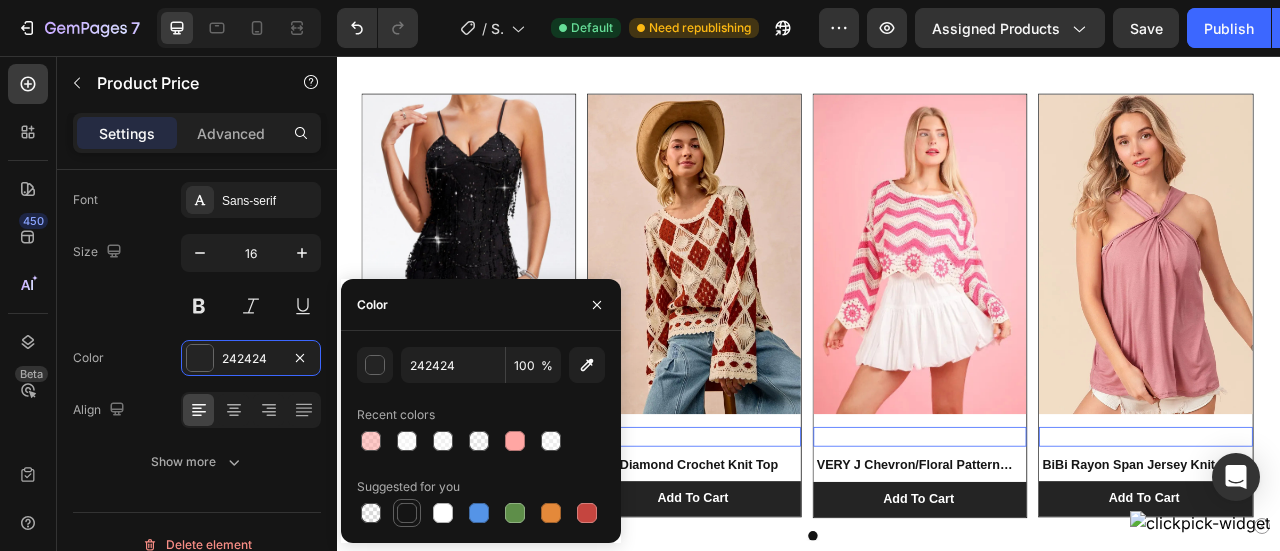 click at bounding box center (407, 513) 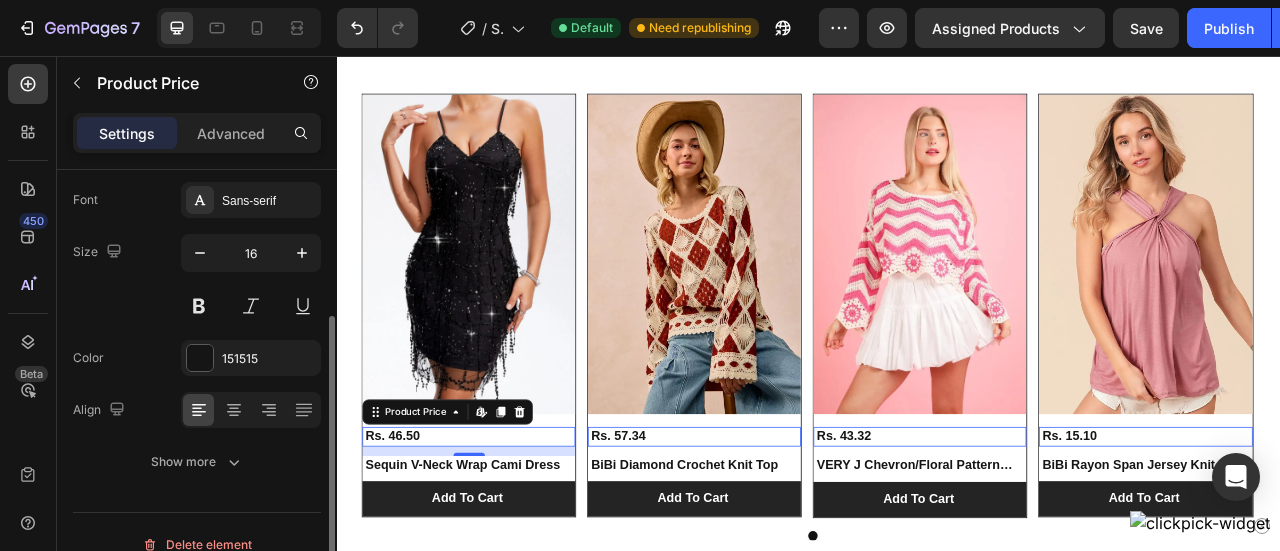 click on "Font Sans-serif Size 16 Color 151515 Align Show more" at bounding box center [197, 331] 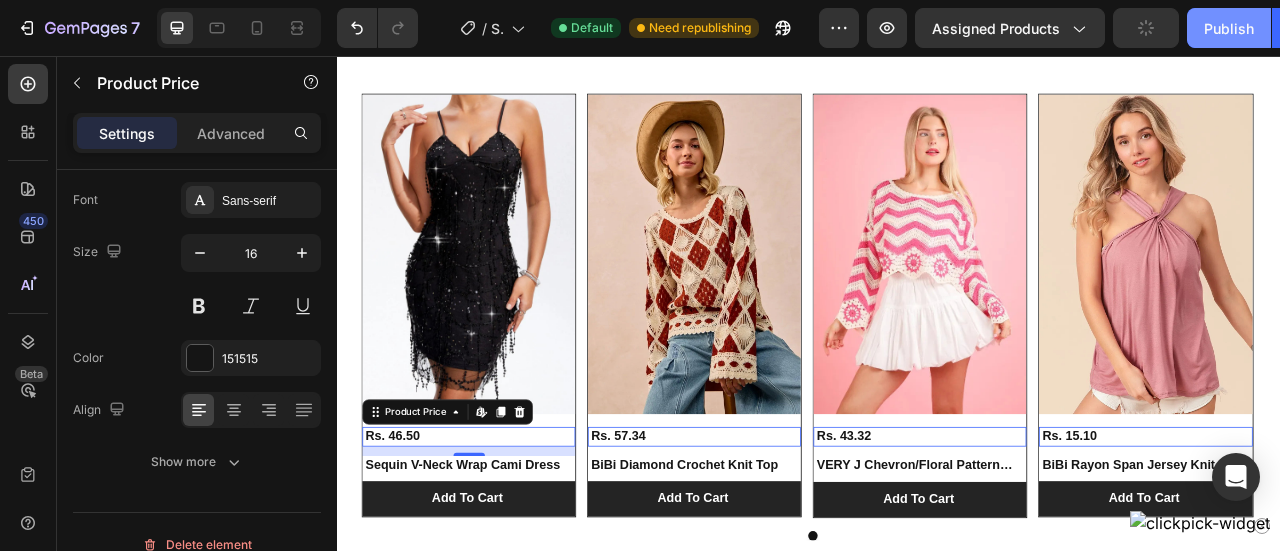 click on "Publish" at bounding box center (1229, 28) 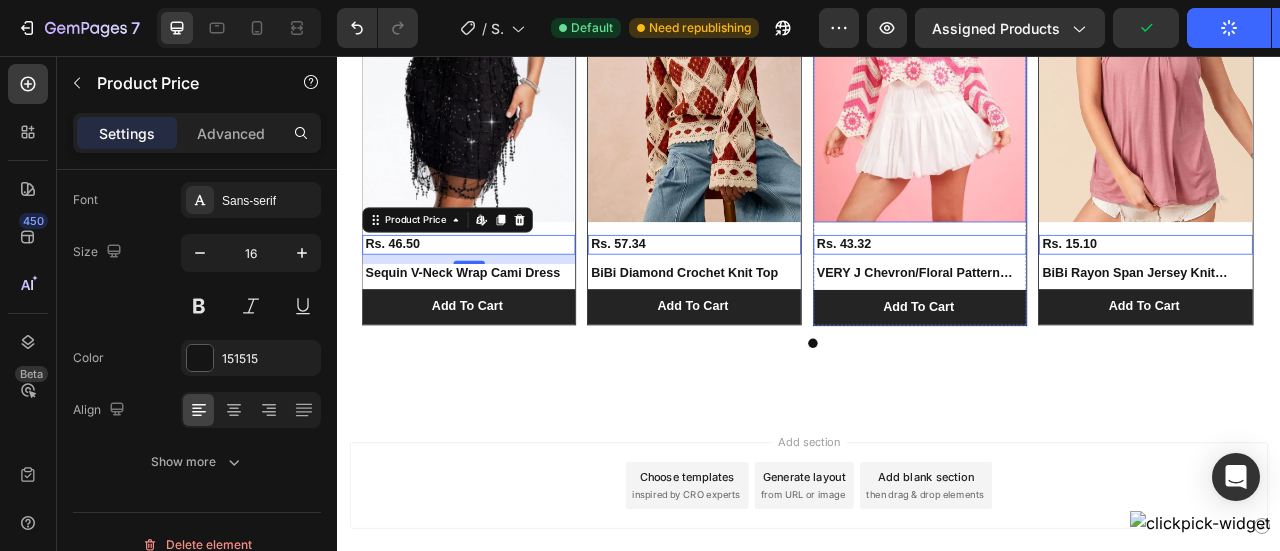 scroll, scrollTop: 2856, scrollLeft: 0, axis: vertical 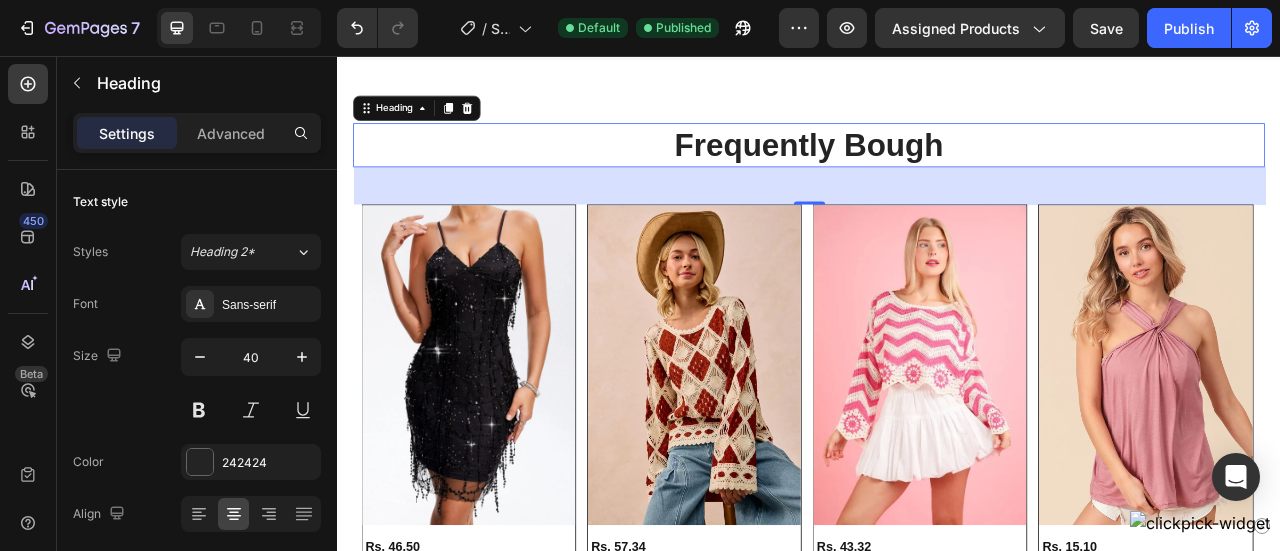 click on "Frequently Bough" at bounding box center (937, 169) 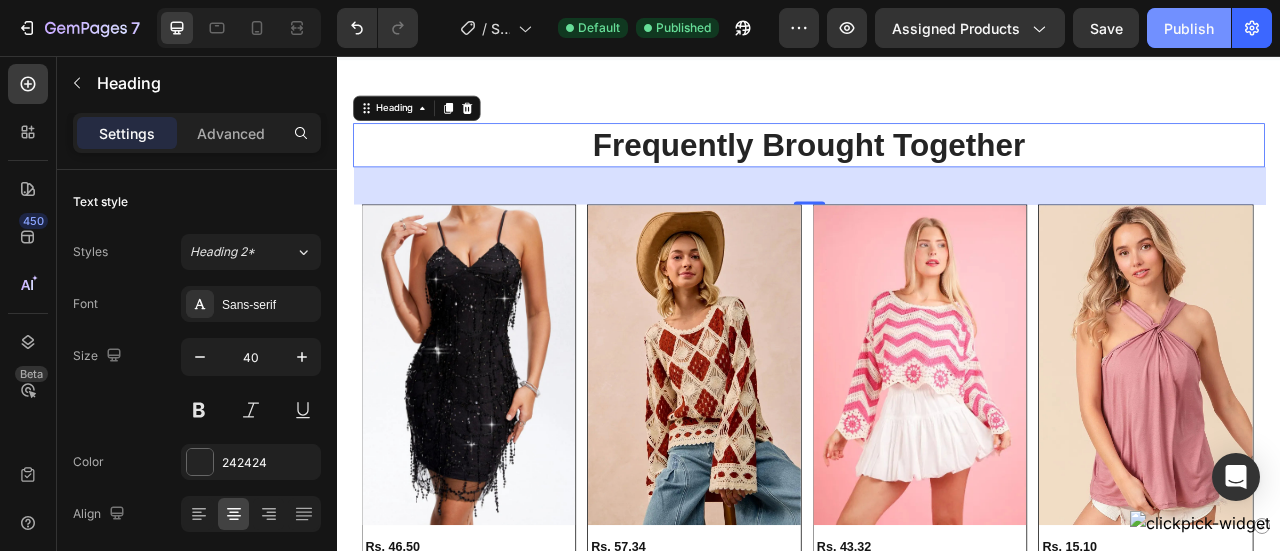 click on "Publish" at bounding box center (1189, 28) 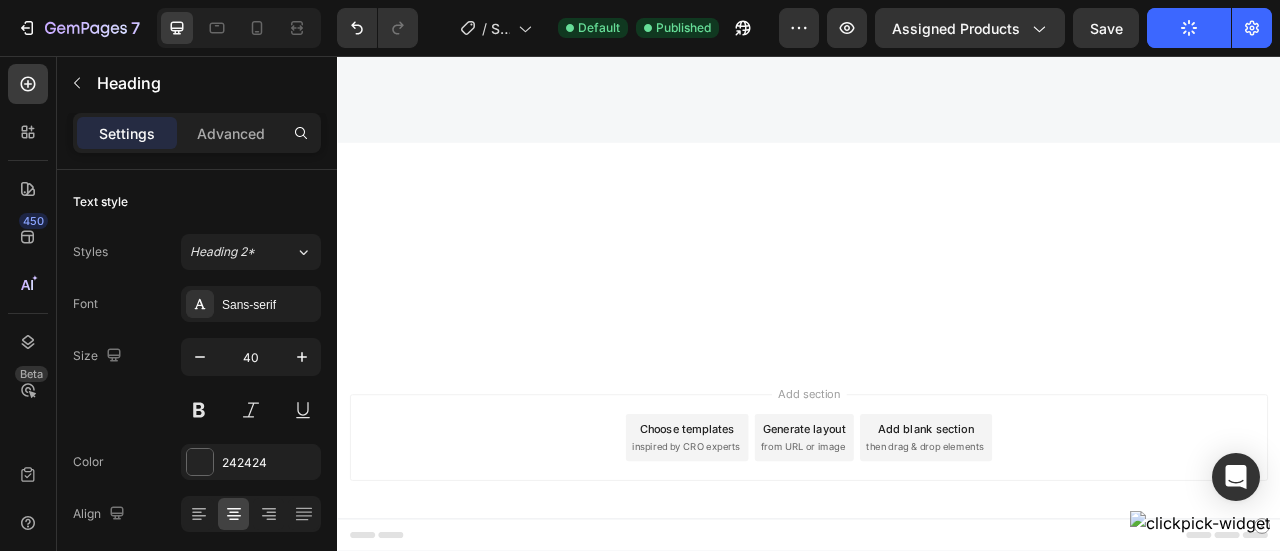 scroll, scrollTop: 0, scrollLeft: 0, axis: both 